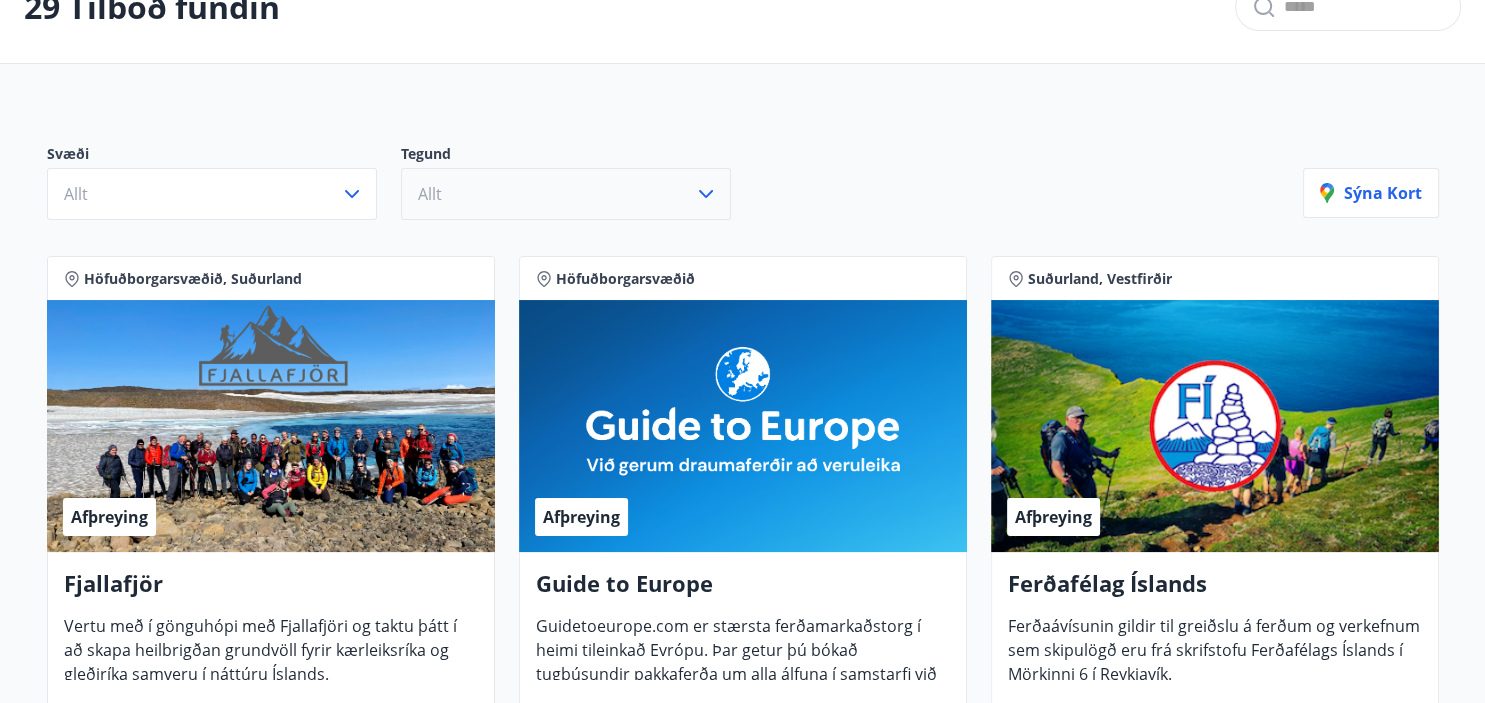 scroll, scrollTop: 78, scrollLeft: 0, axis: vertical 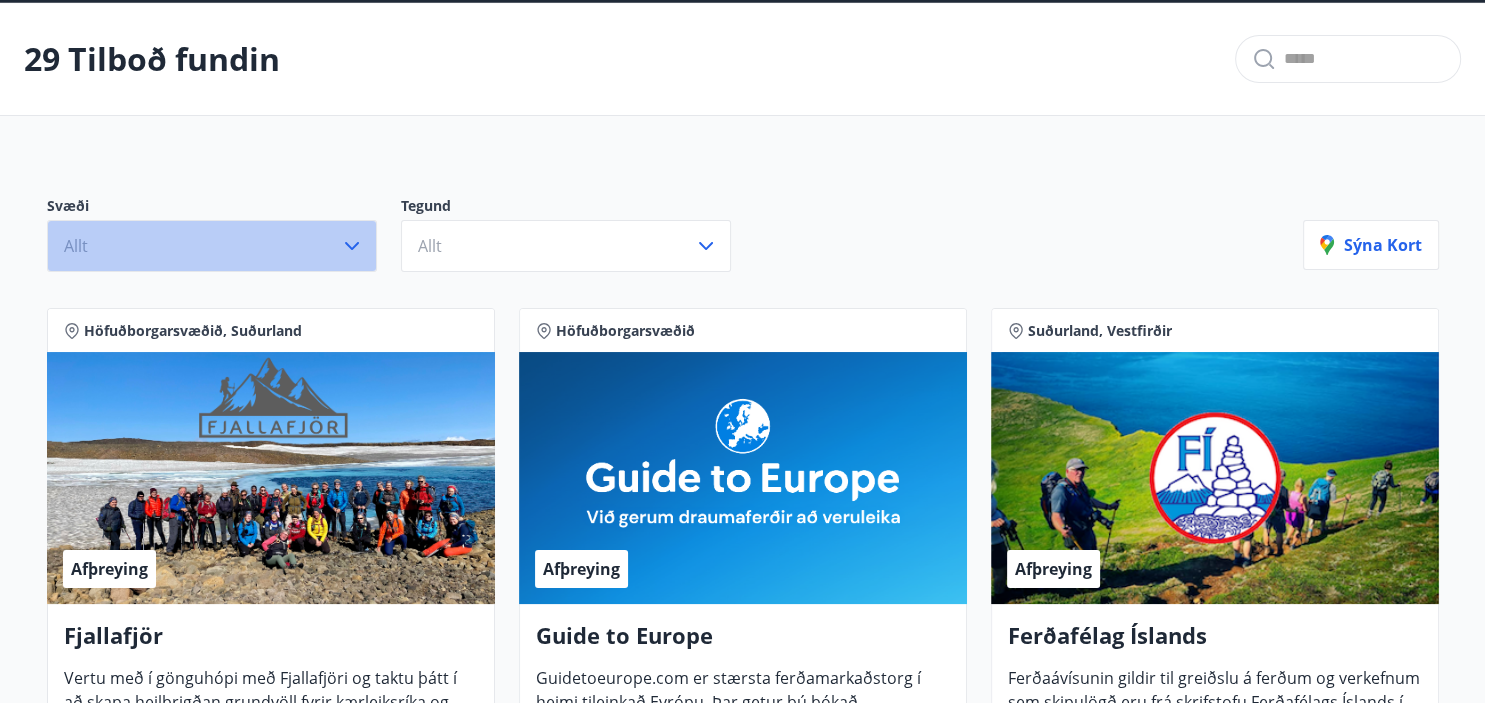 click 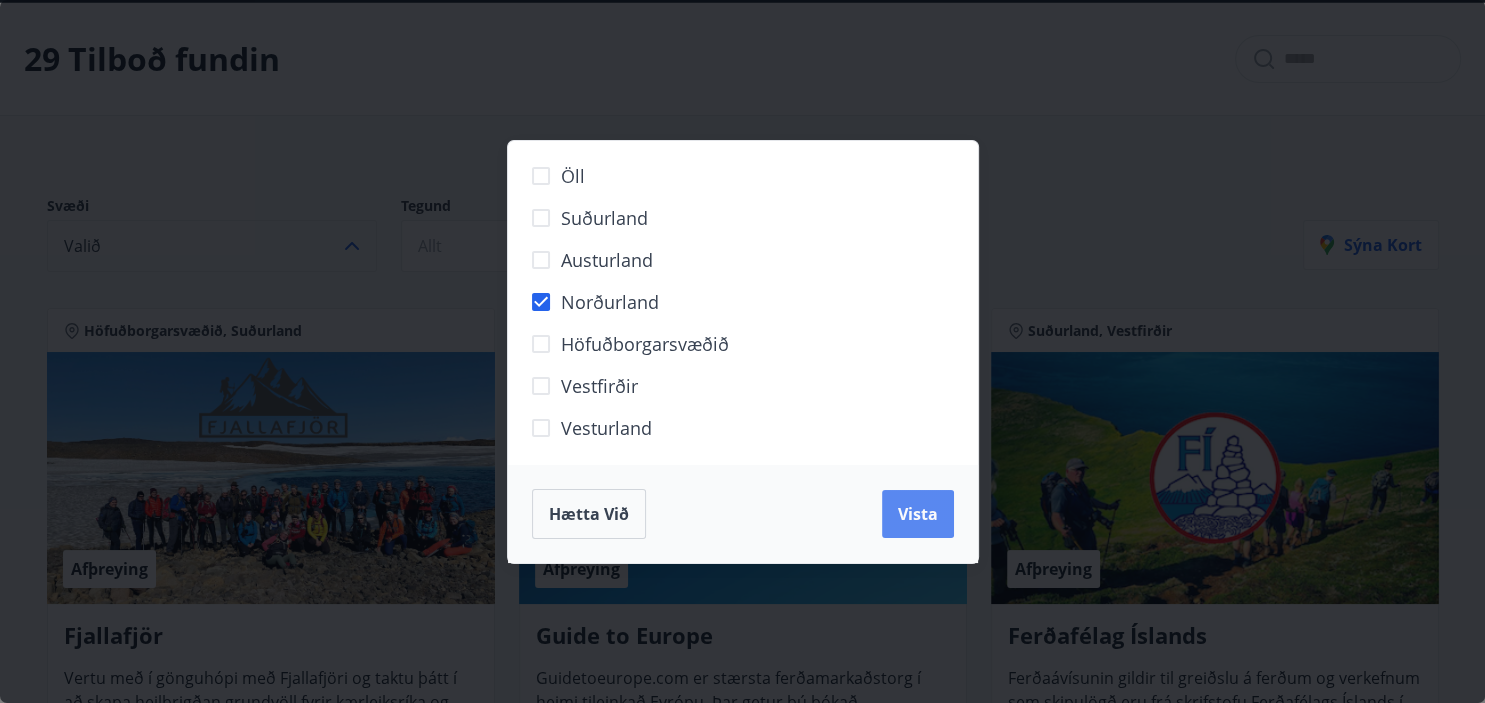 click on "Vista" at bounding box center [918, 514] 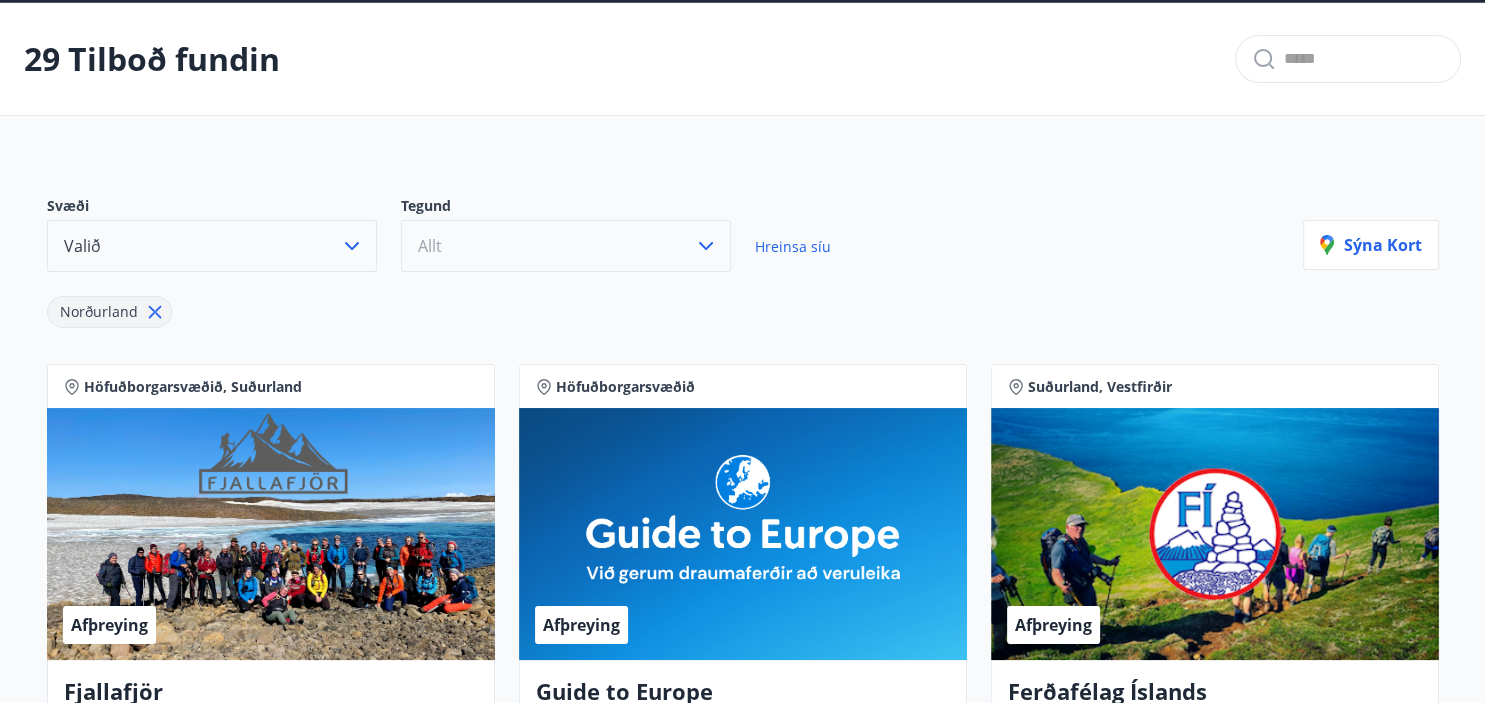 click on "Allt" at bounding box center [566, 246] 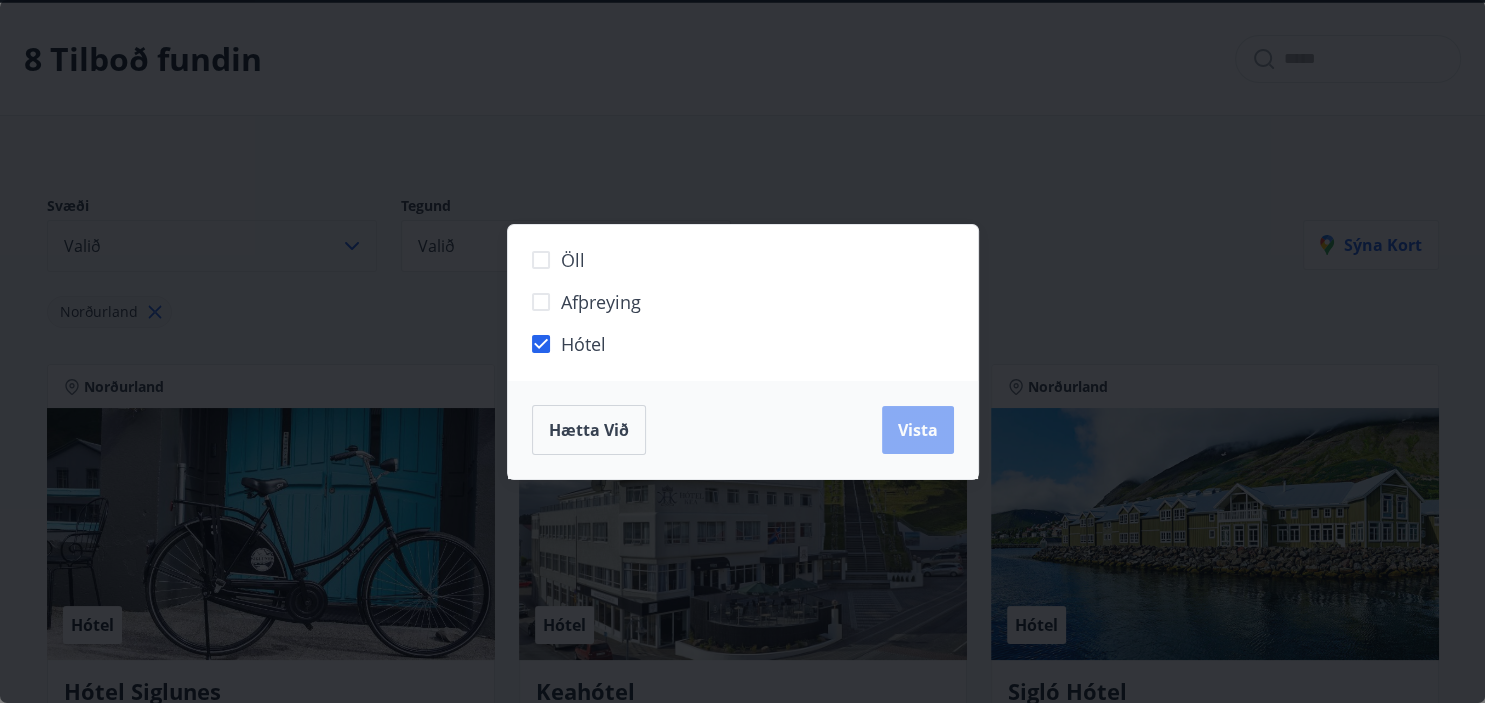 click on "Vista" at bounding box center (918, 430) 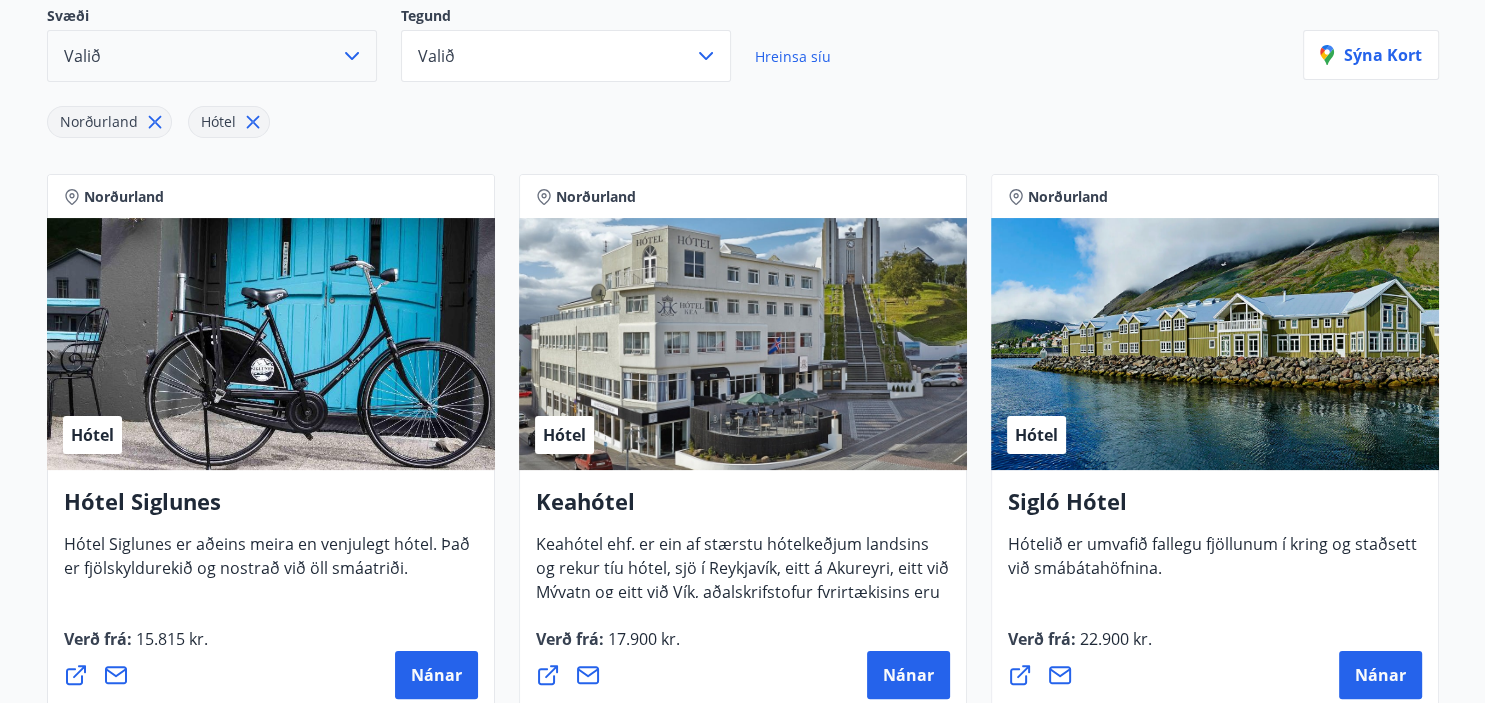 scroll, scrollTop: 384, scrollLeft: 0, axis: vertical 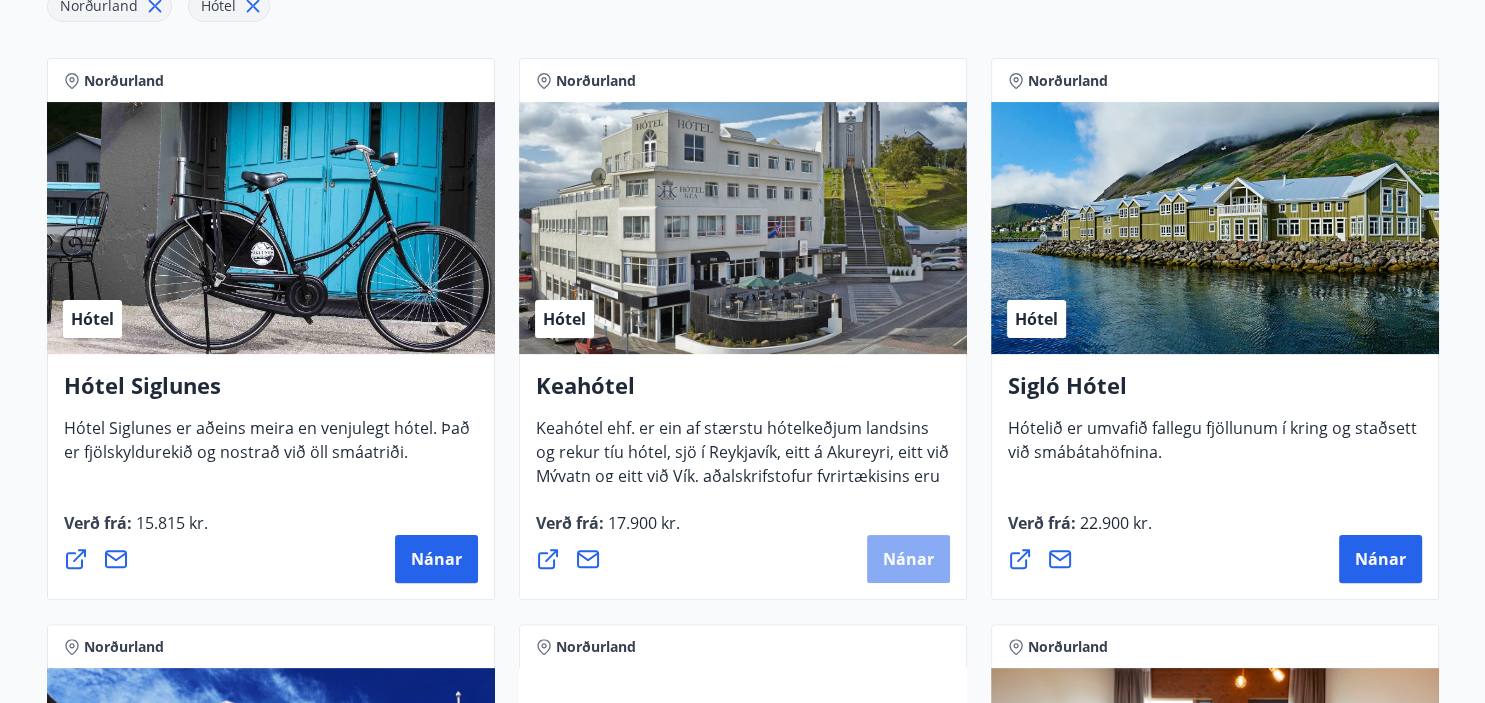 click on "Nánar" at bounding box center (908, 559) 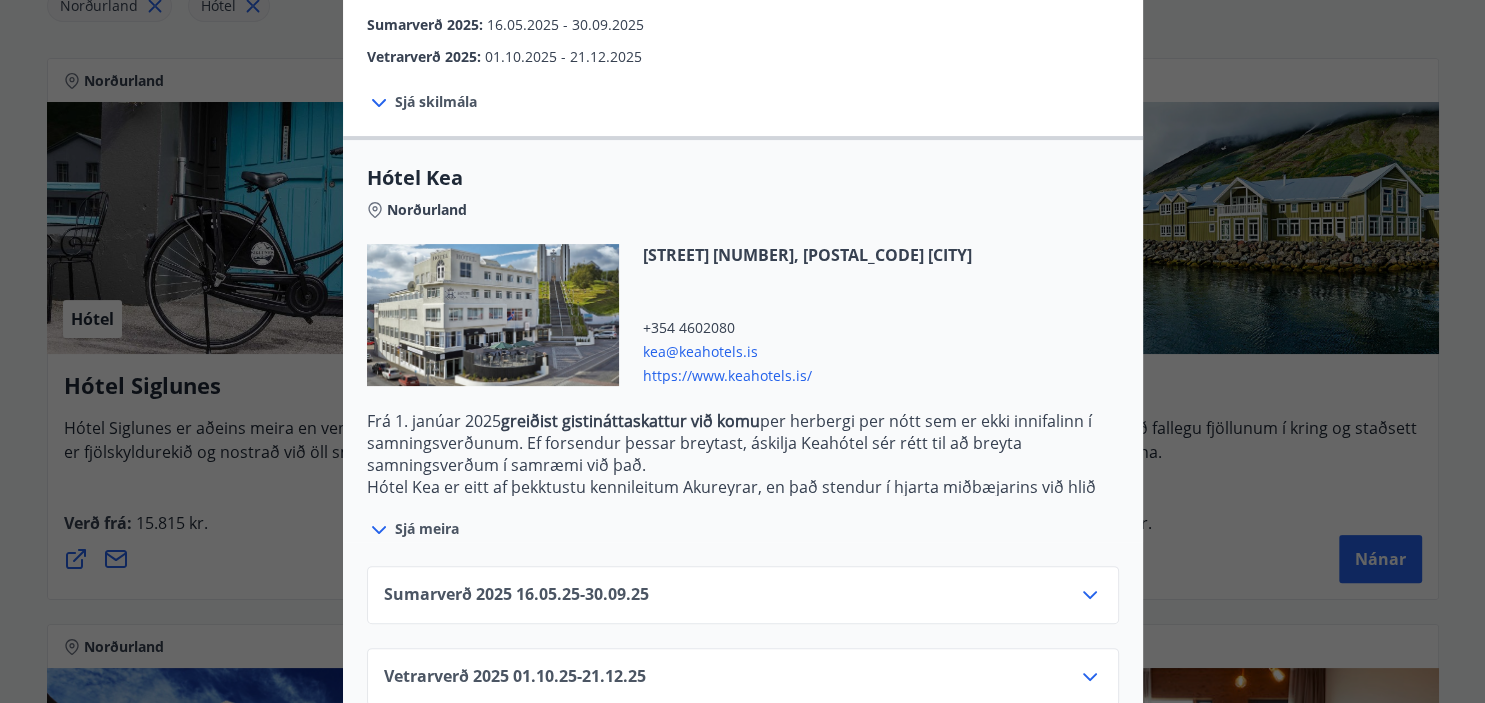 scroll, scrollTop: 400, scrollLeft: 0, axis: vertical 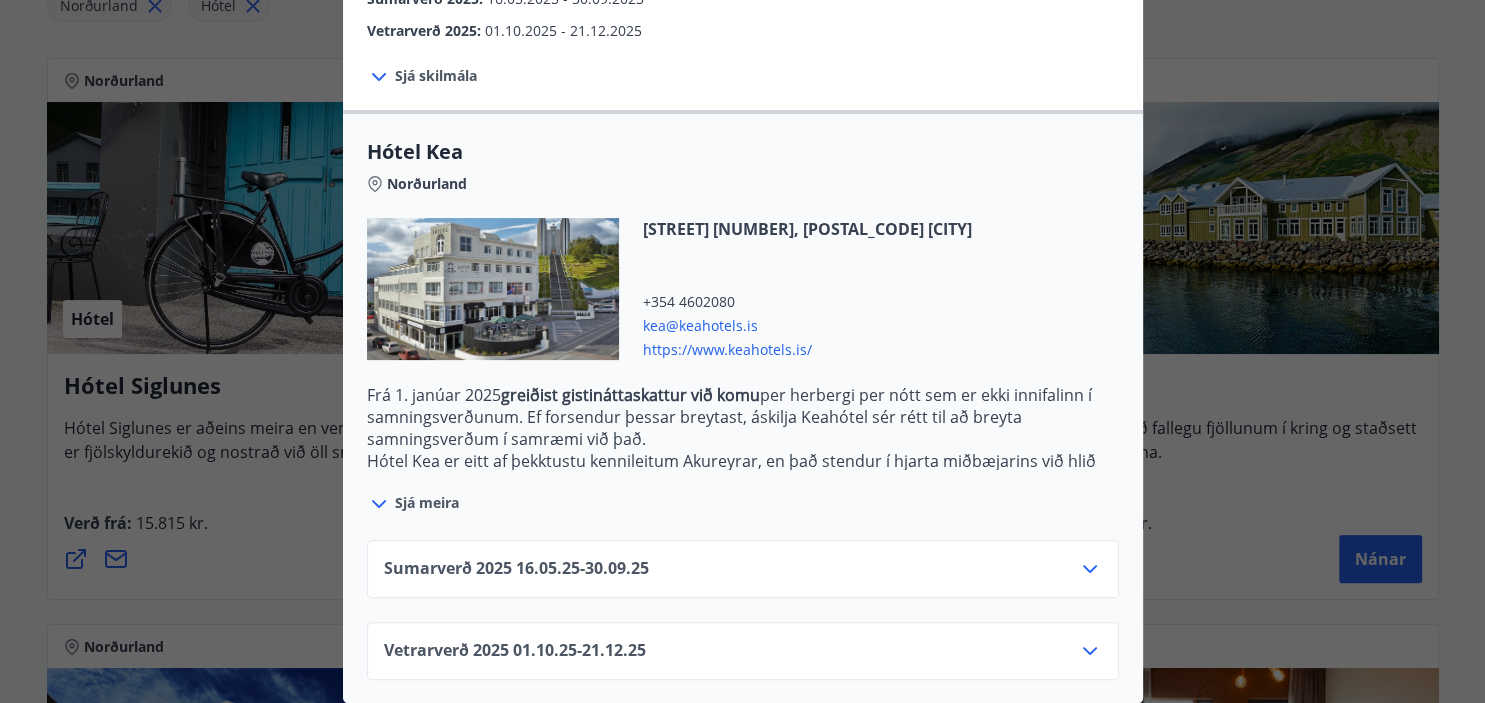 click on "Sumarverð 2025   16.05.25  -  30.09.25" at bounding box center [743, 577] 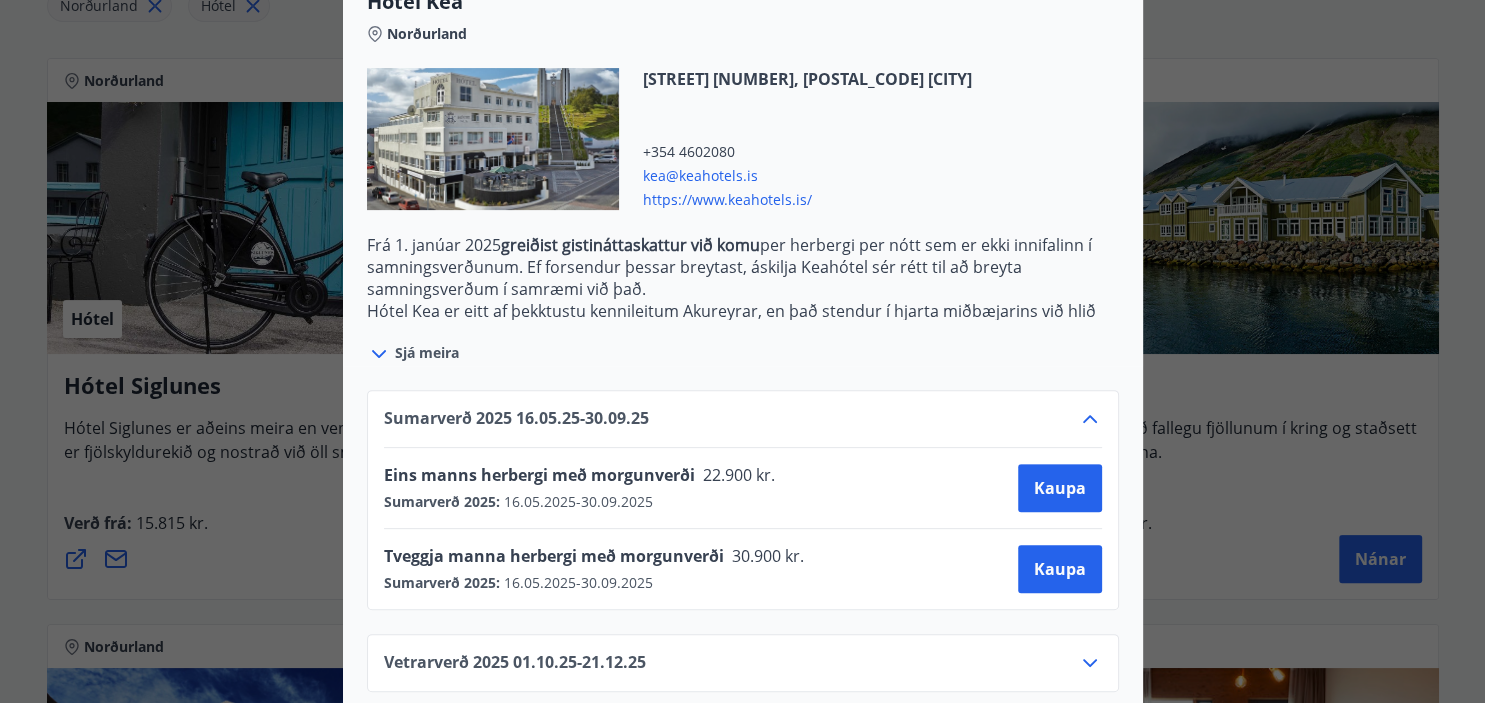 scroll, scrollTop: 562, scrollLeft: 0, axis: vertical 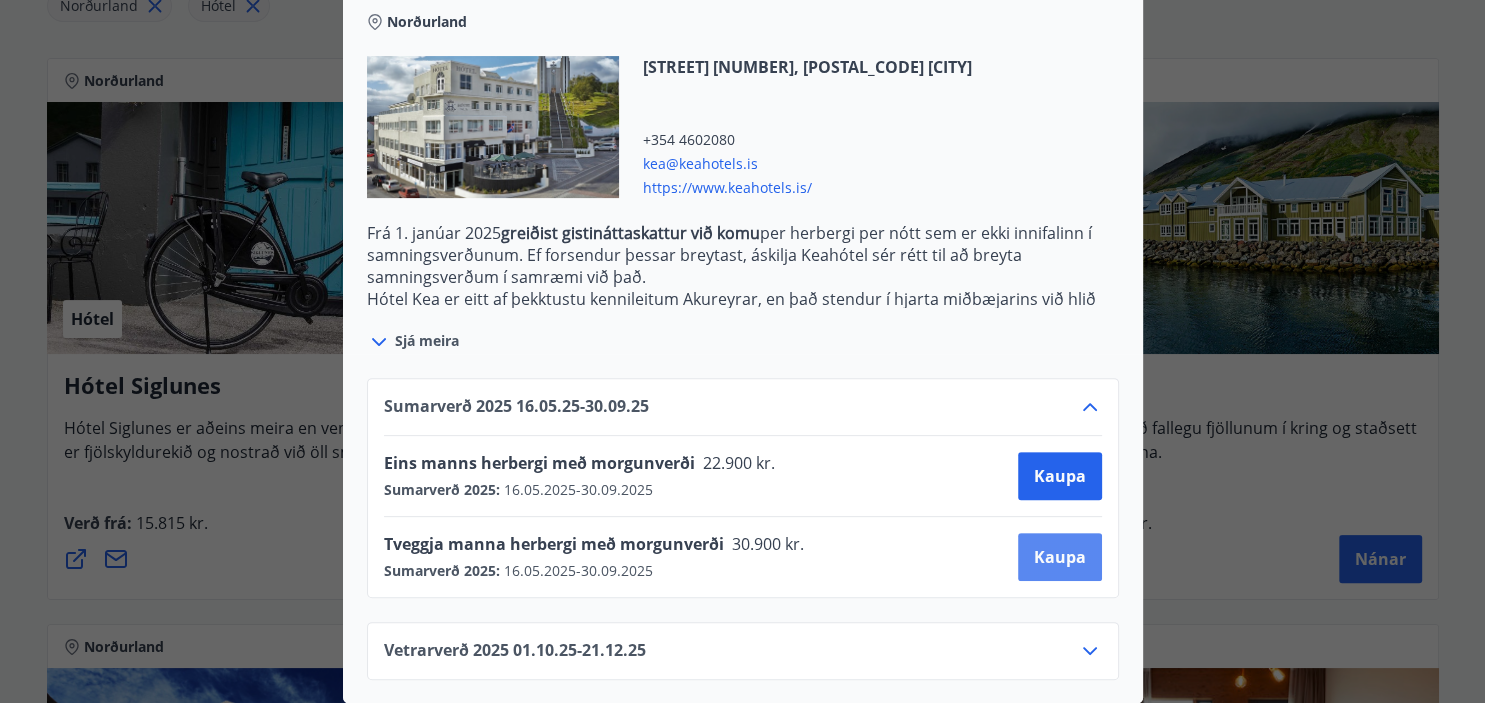 click on "Kaupa" at bounding box center [1060, 557] 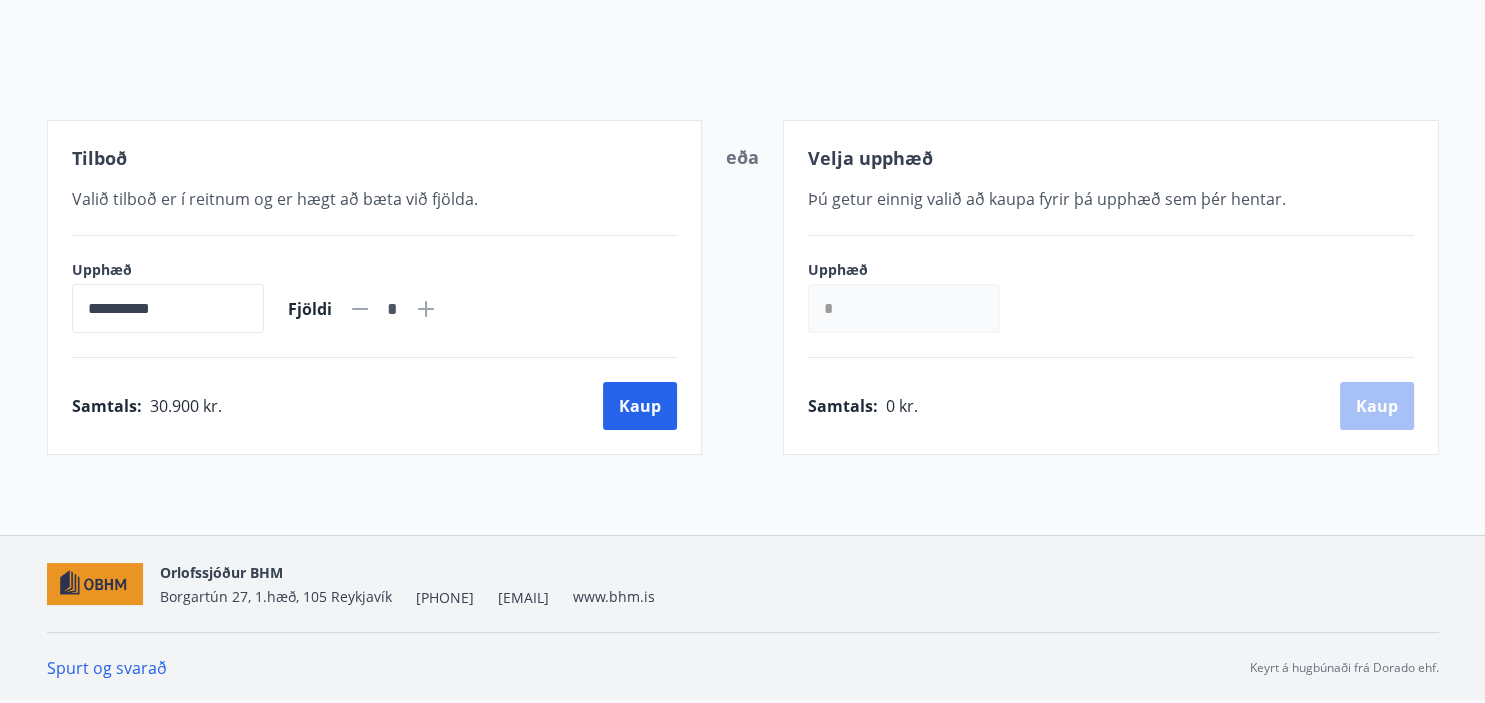 scroll, scrollTop: 196, scrollLeft: 0, axis: vertical 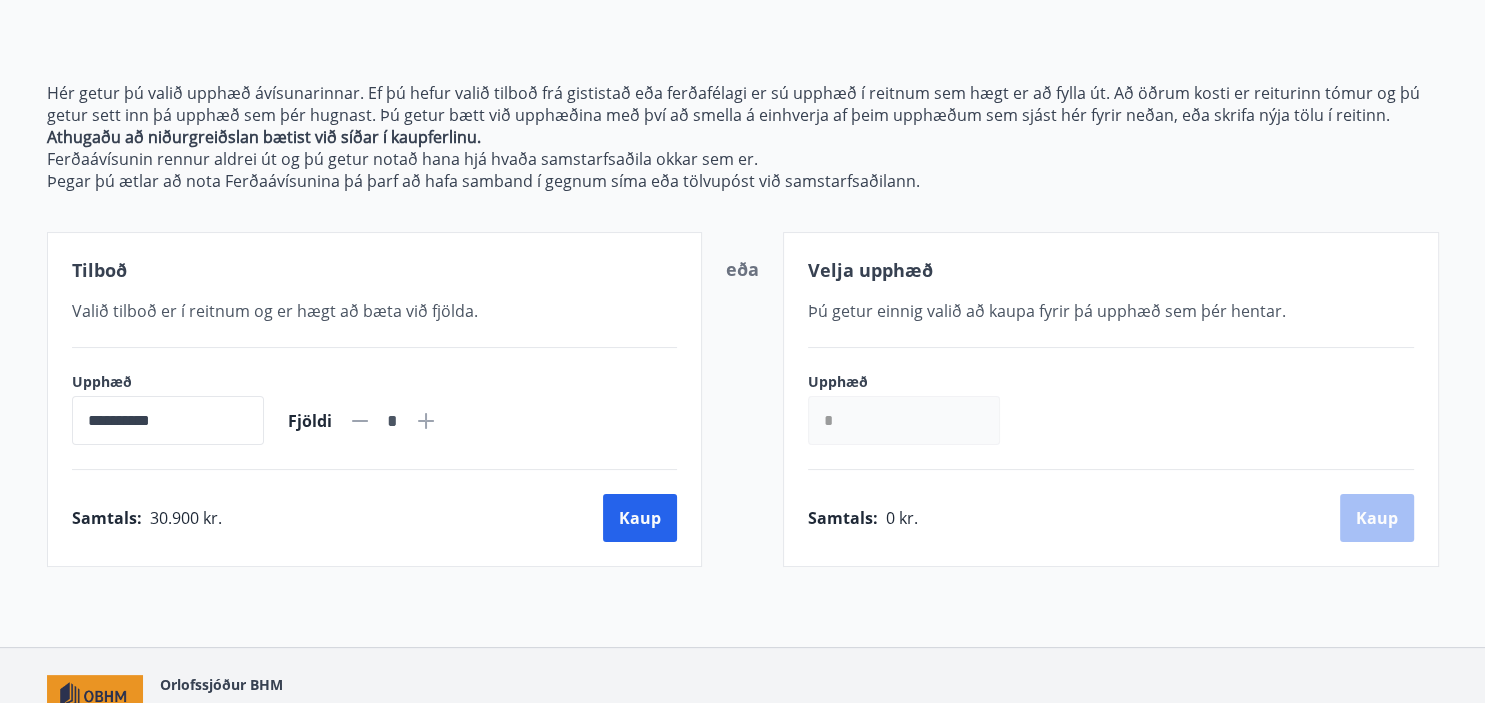 click 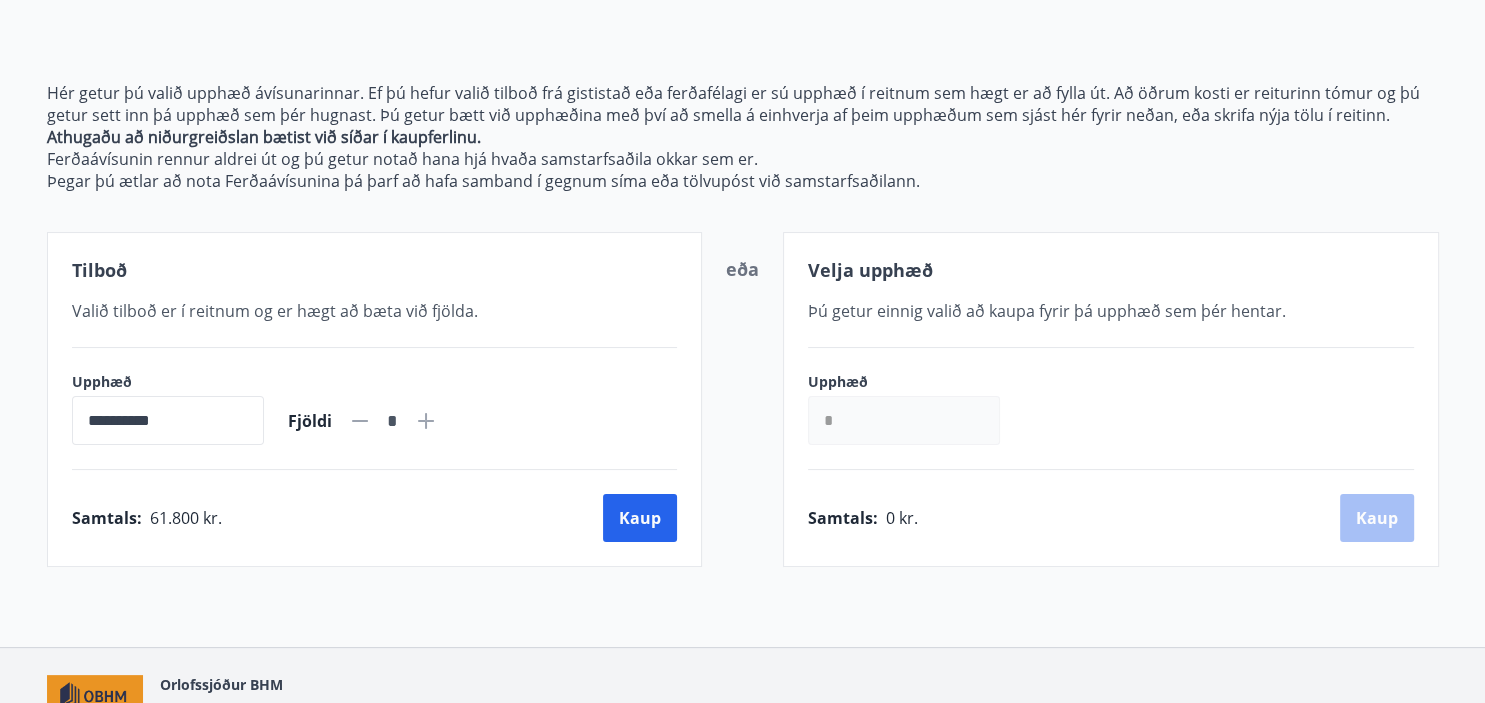 click 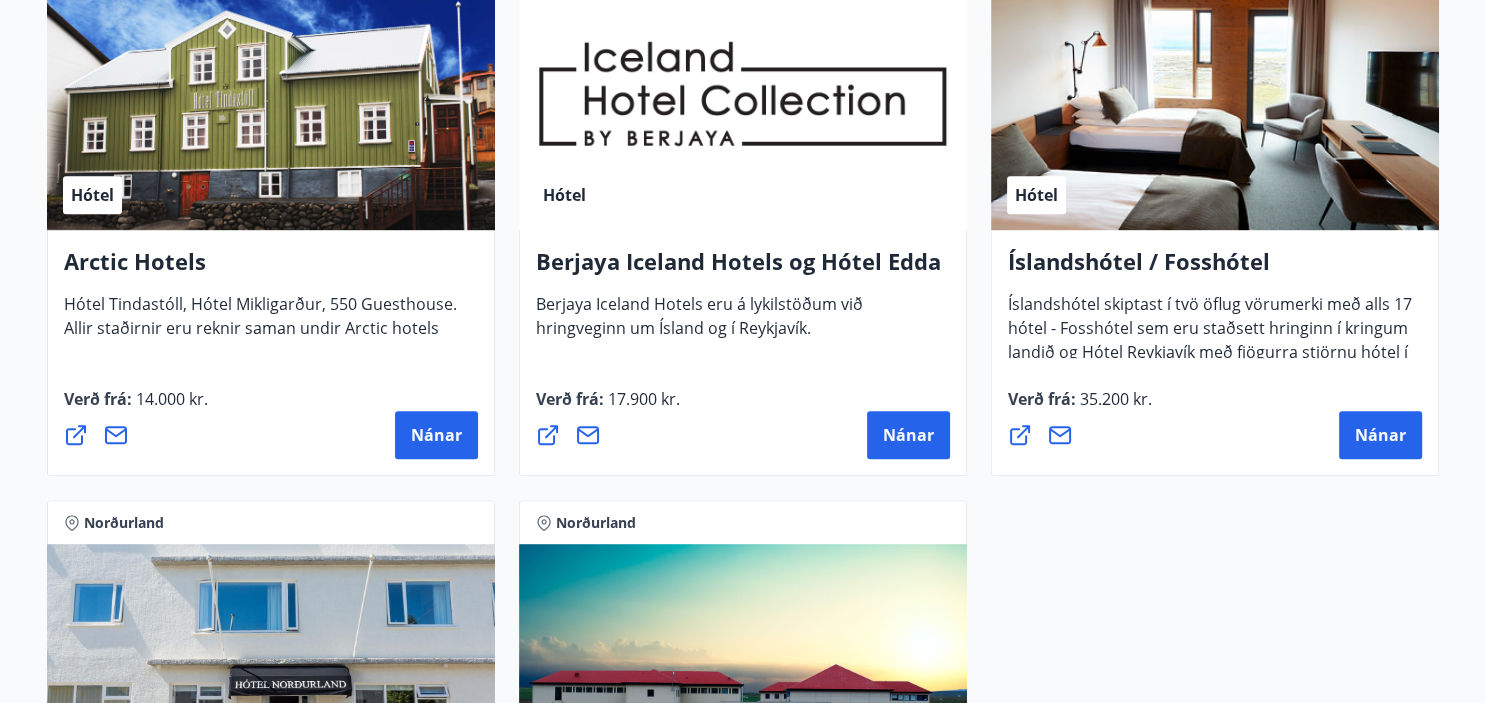 scroll, scrollTop: 1076, scrollLeft: 0, axis: vertical 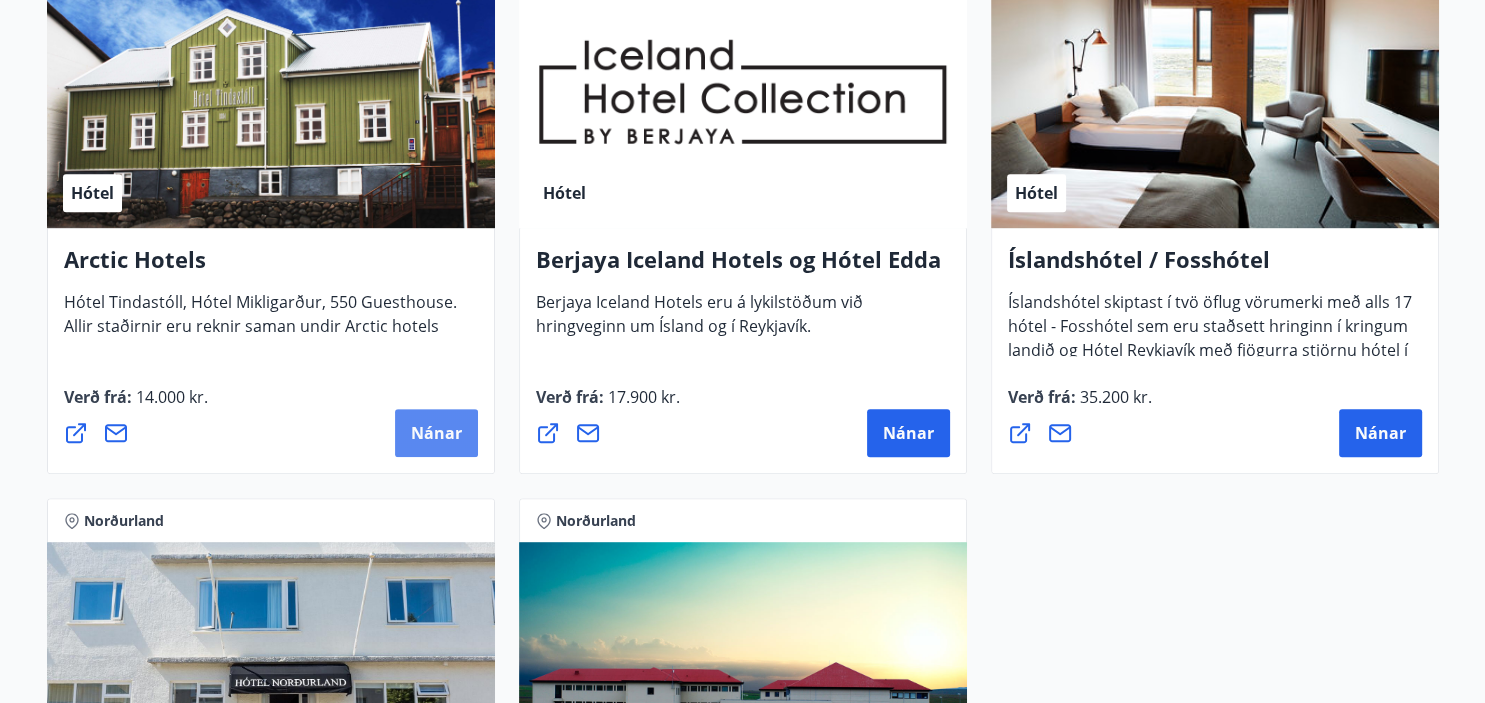 click on "Nánar" at bounding box center (436, 433) 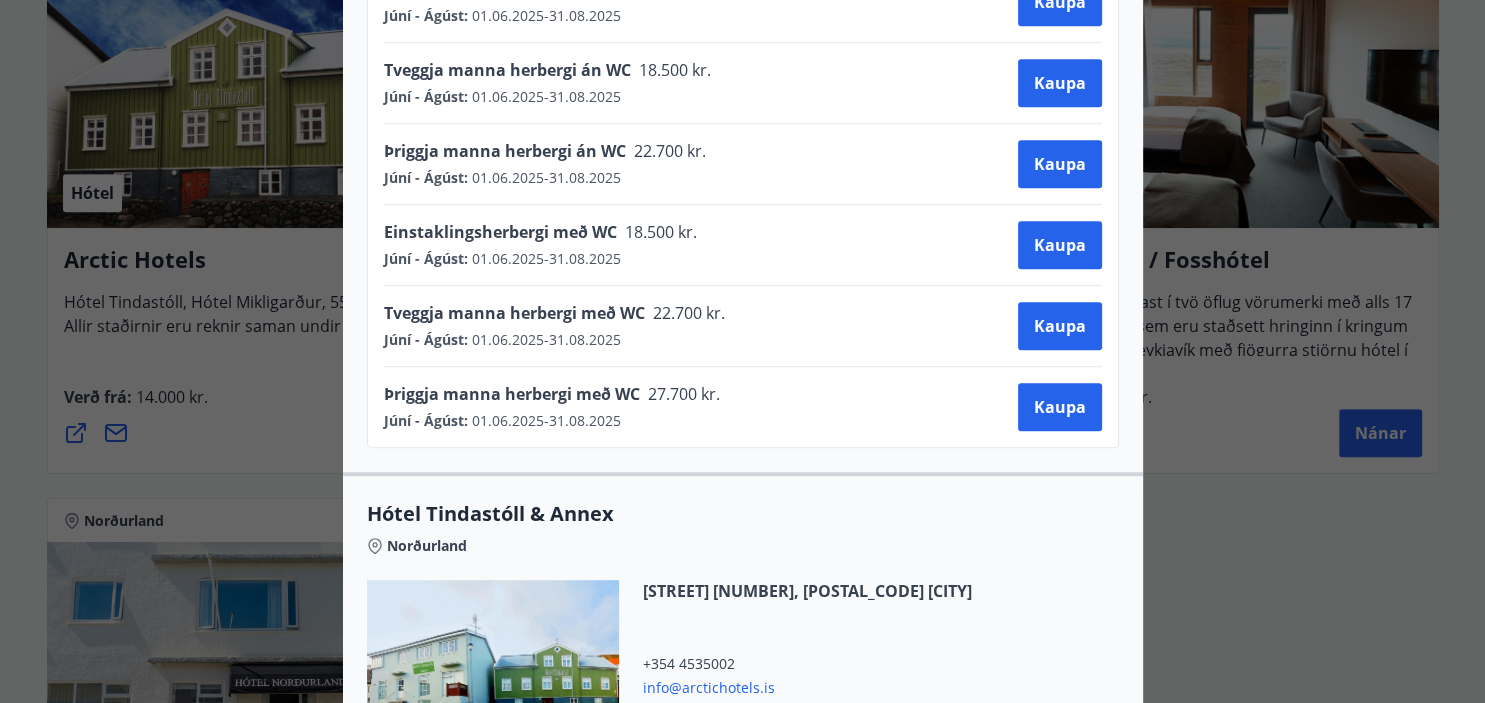 scroll, scrollTop: 896, scrollLeft: 0, axis: vertical 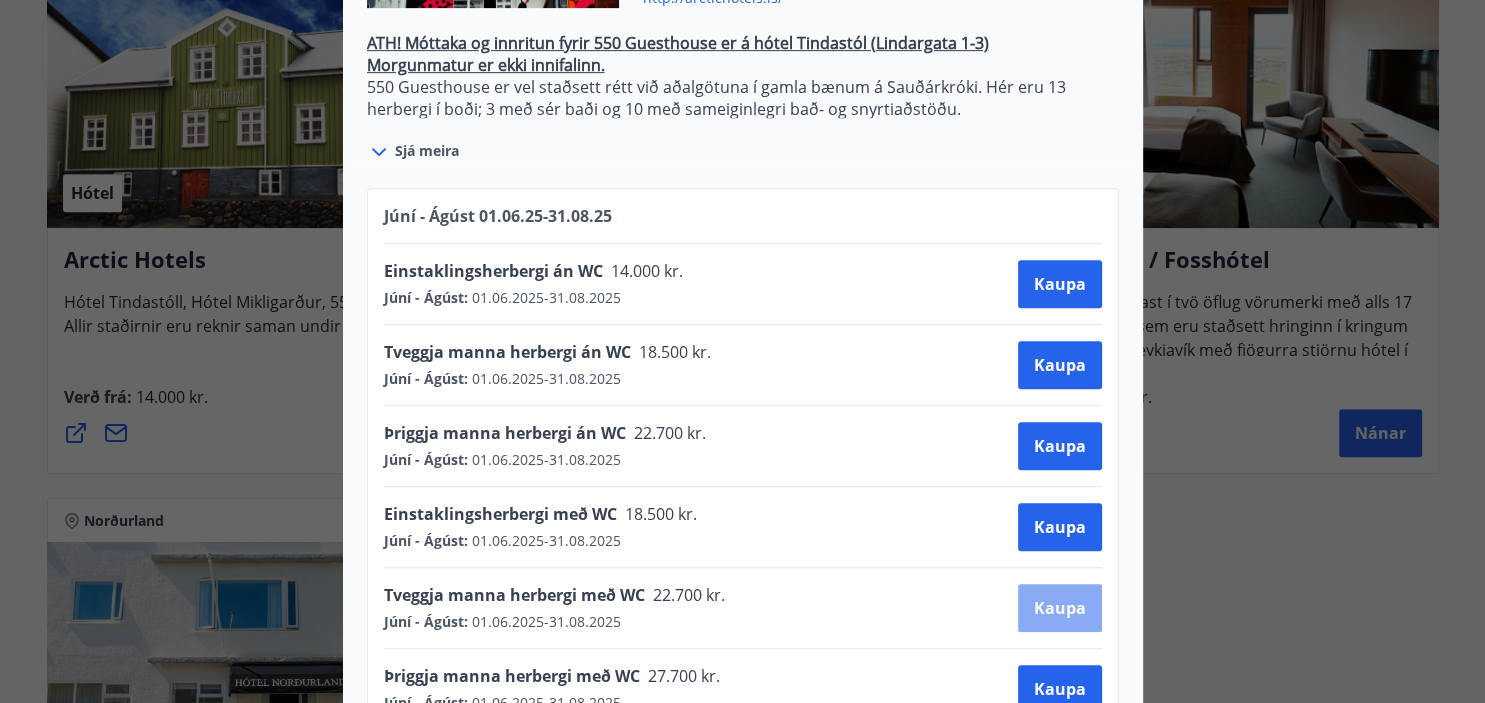 click on "Kaupa" at bounding box center (1060, 608) 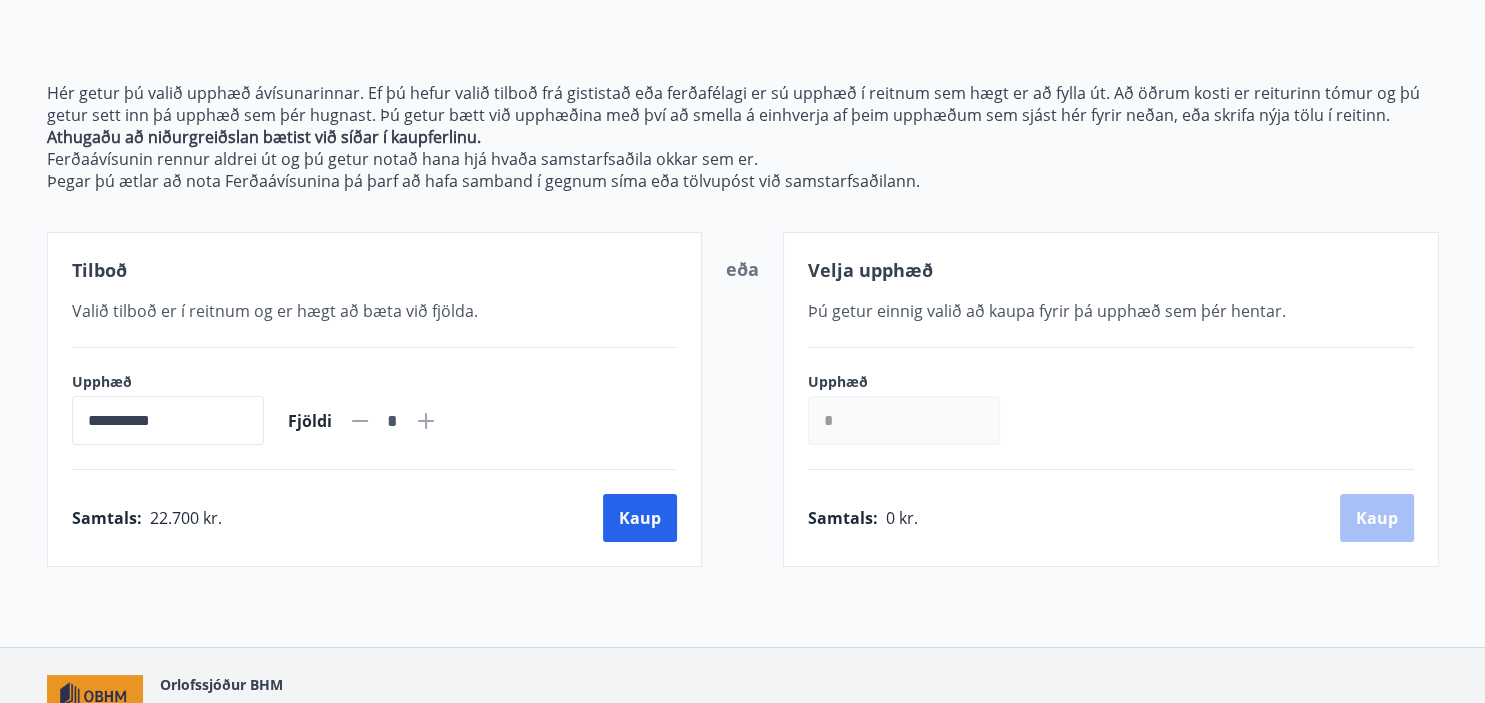 click 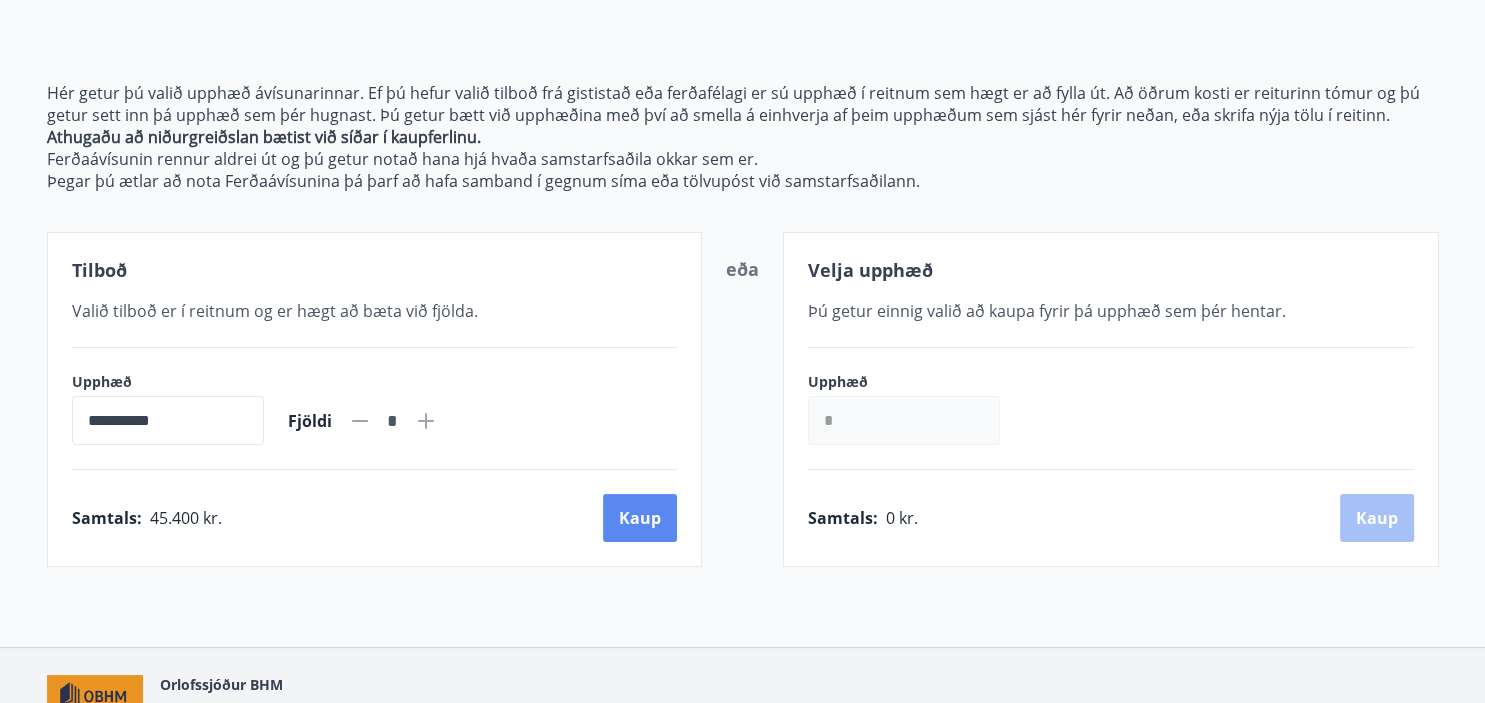 click on "Kaup" at bounding box center [640, 518] 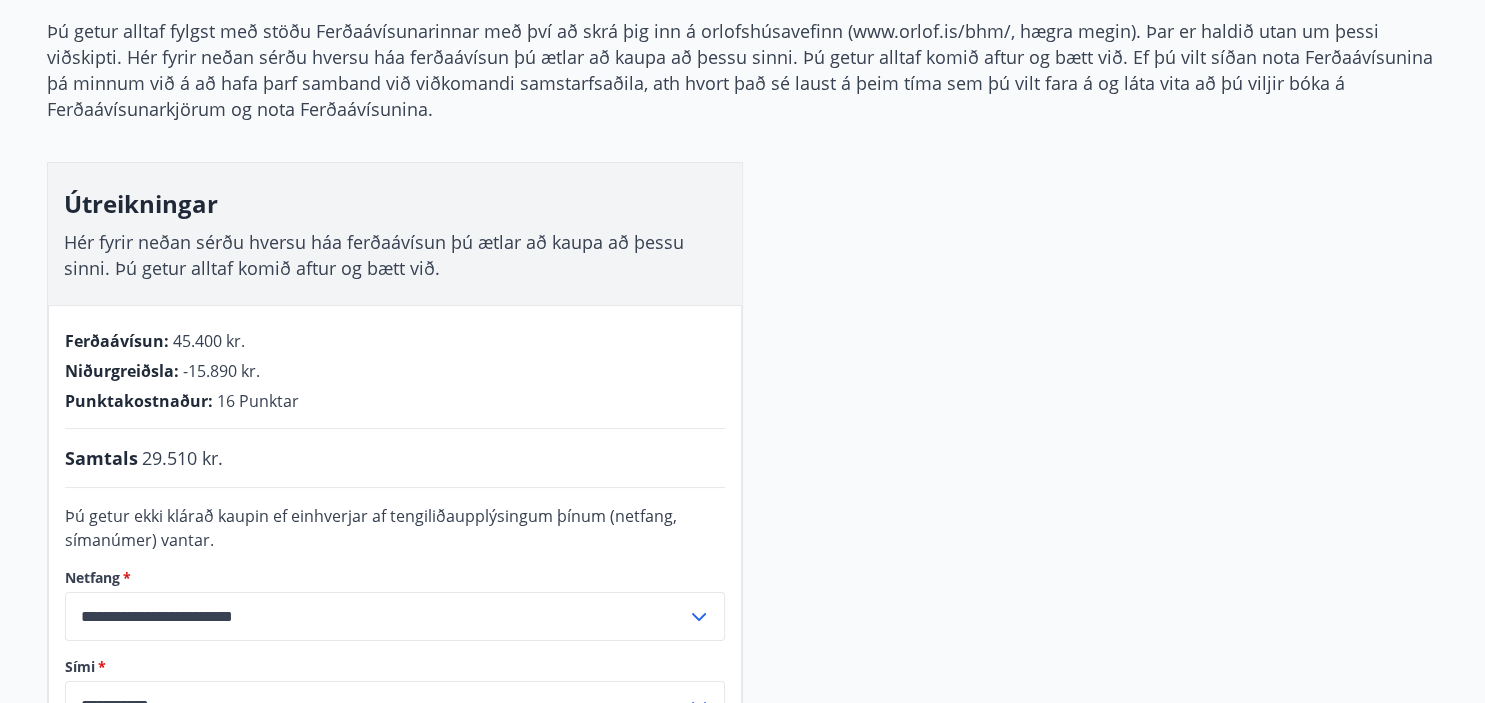 scroll, scrollTop: 0, scrollLeft: 0, axis: both 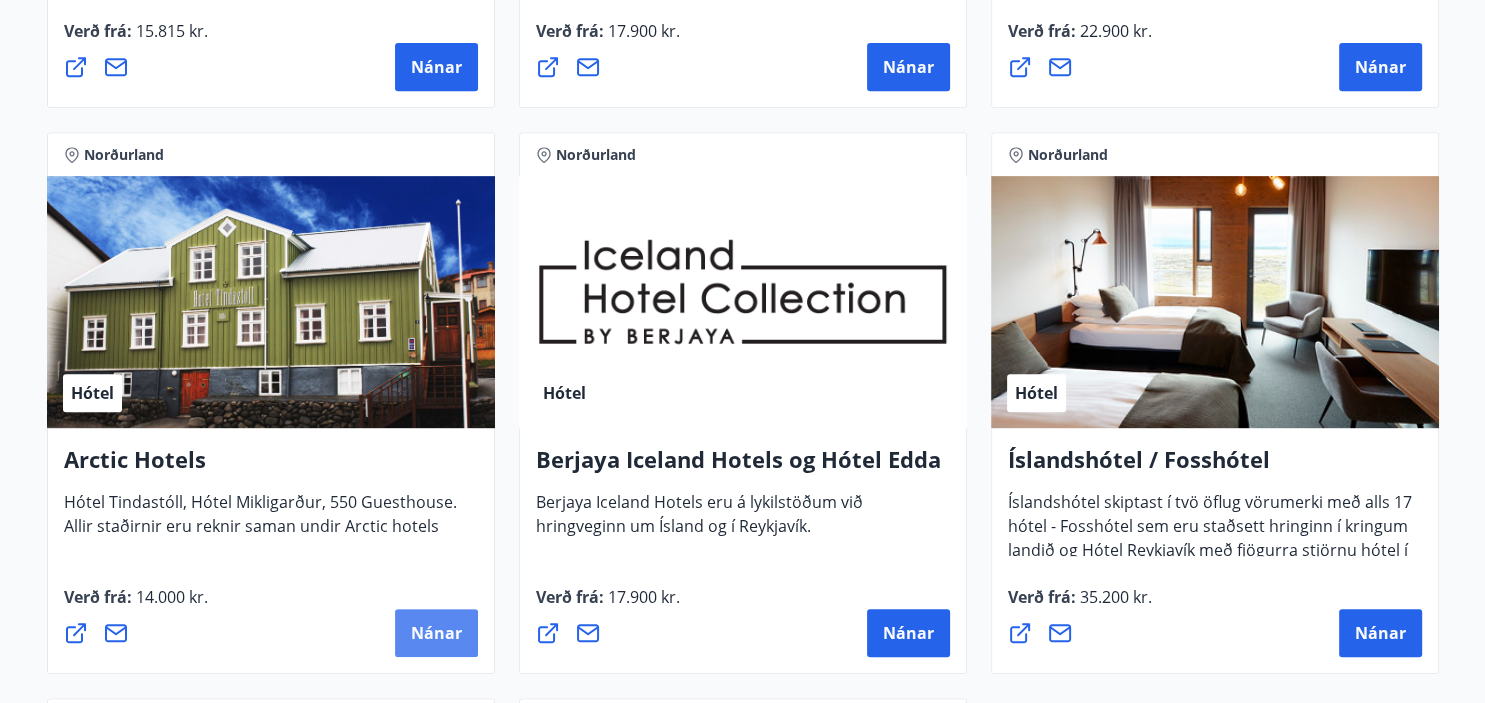 click on "Nánar" at bounding box center (436, 633) 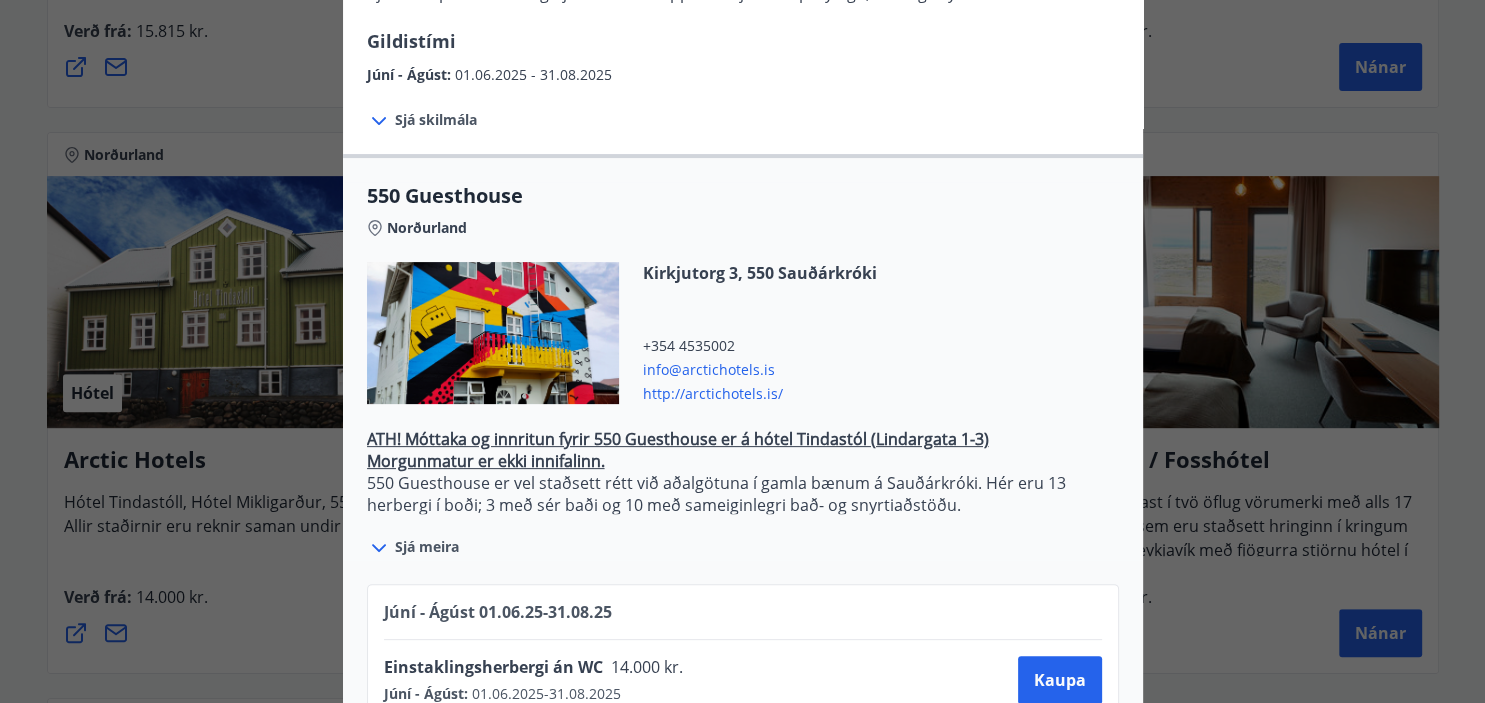 scroll, scrollTop: 505, scrollLeft: 0, axis: vertical 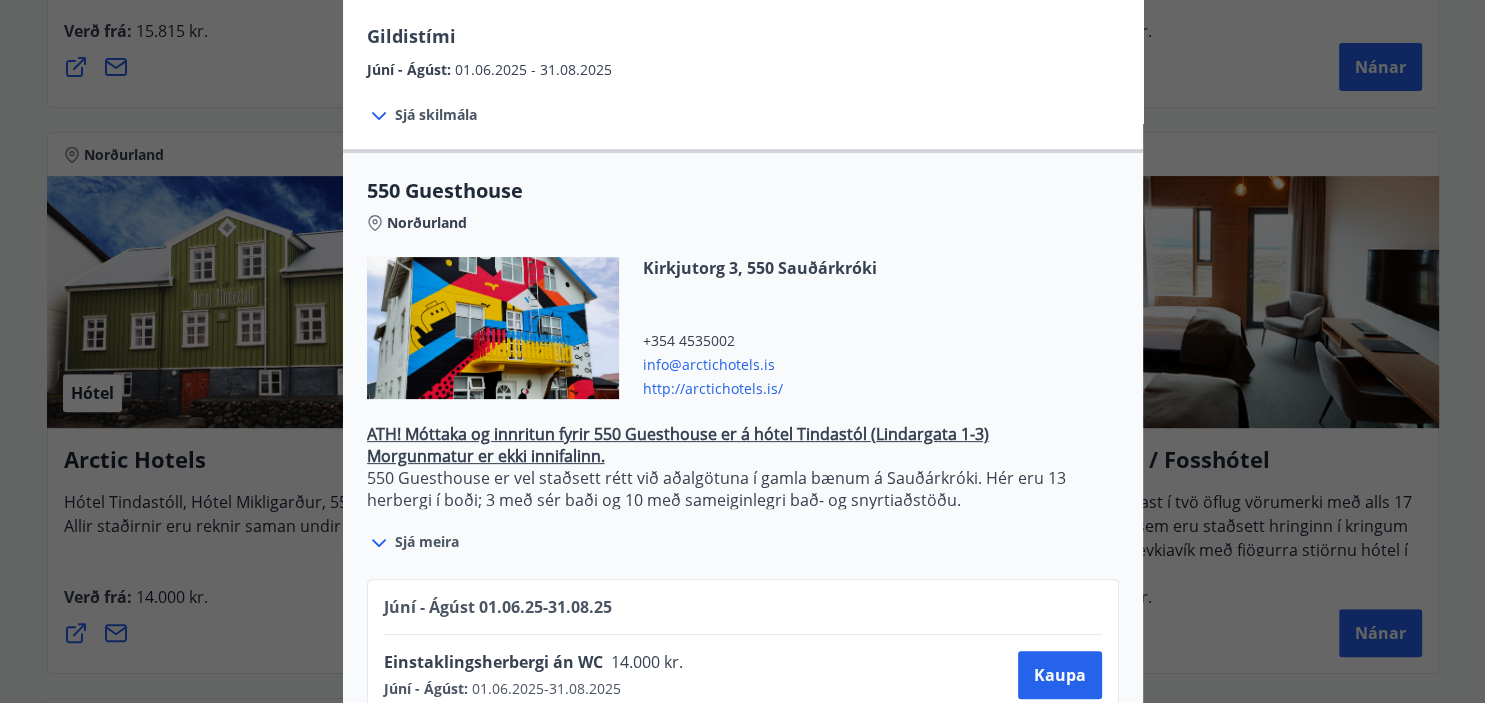 click on "http://arctichotels.is/" at bounding box center [760, 387] 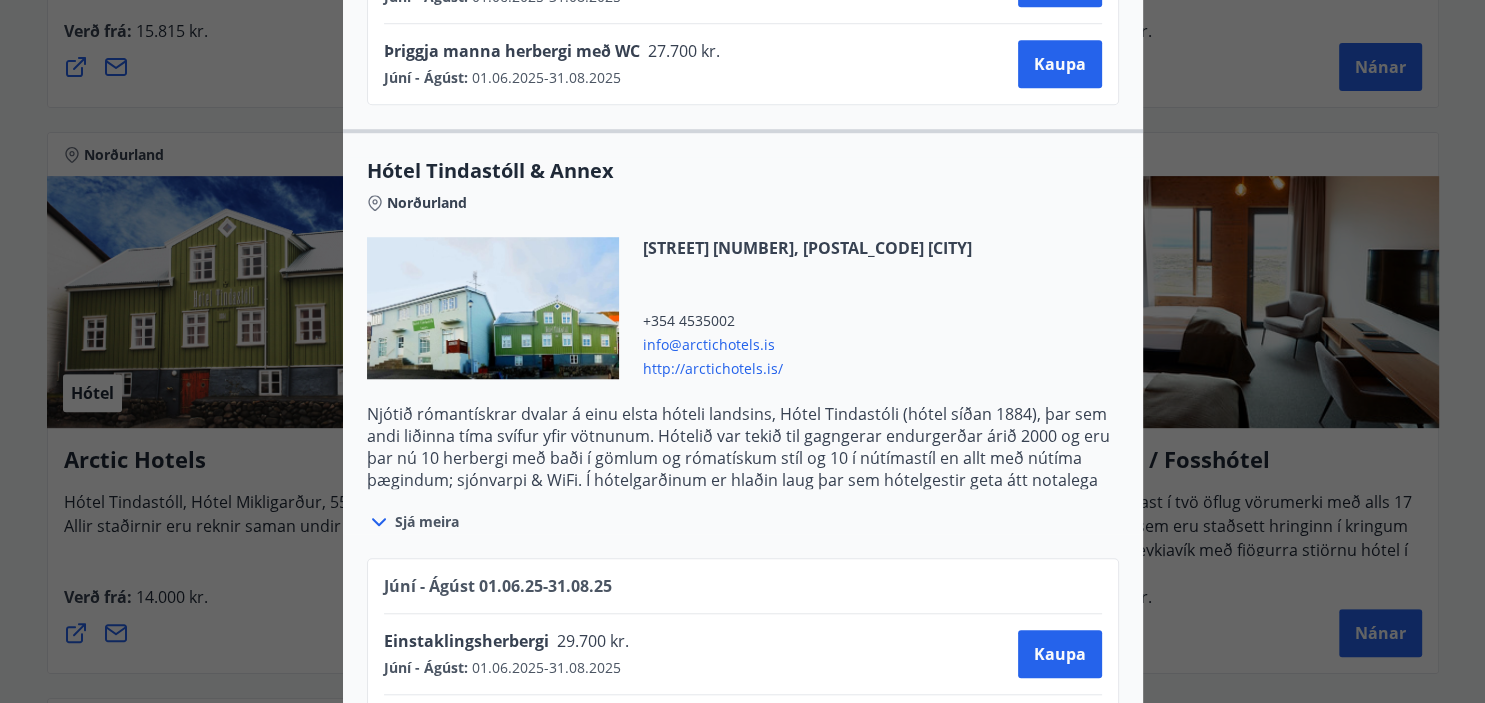 scroll, scrollTop: 1637, scrollLeft: 0, axis: vertical 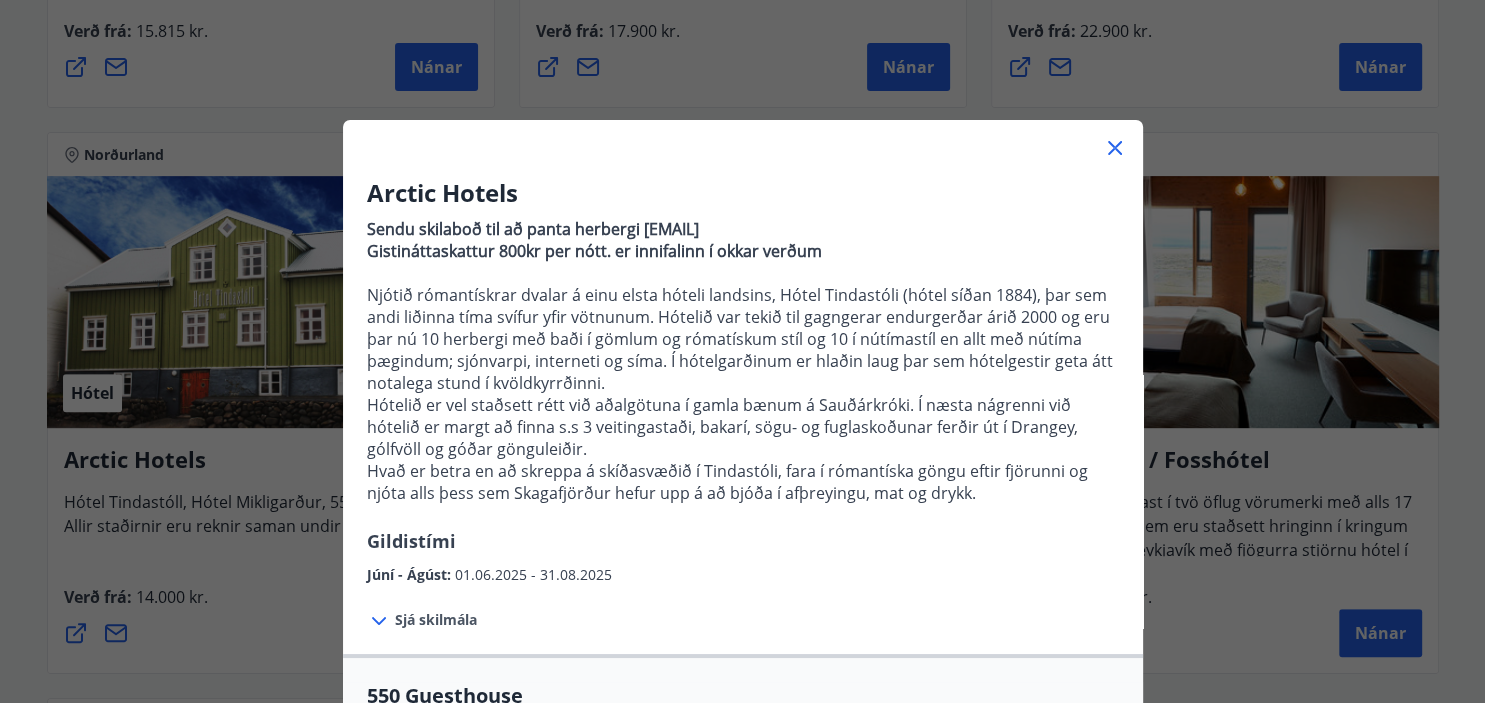 click 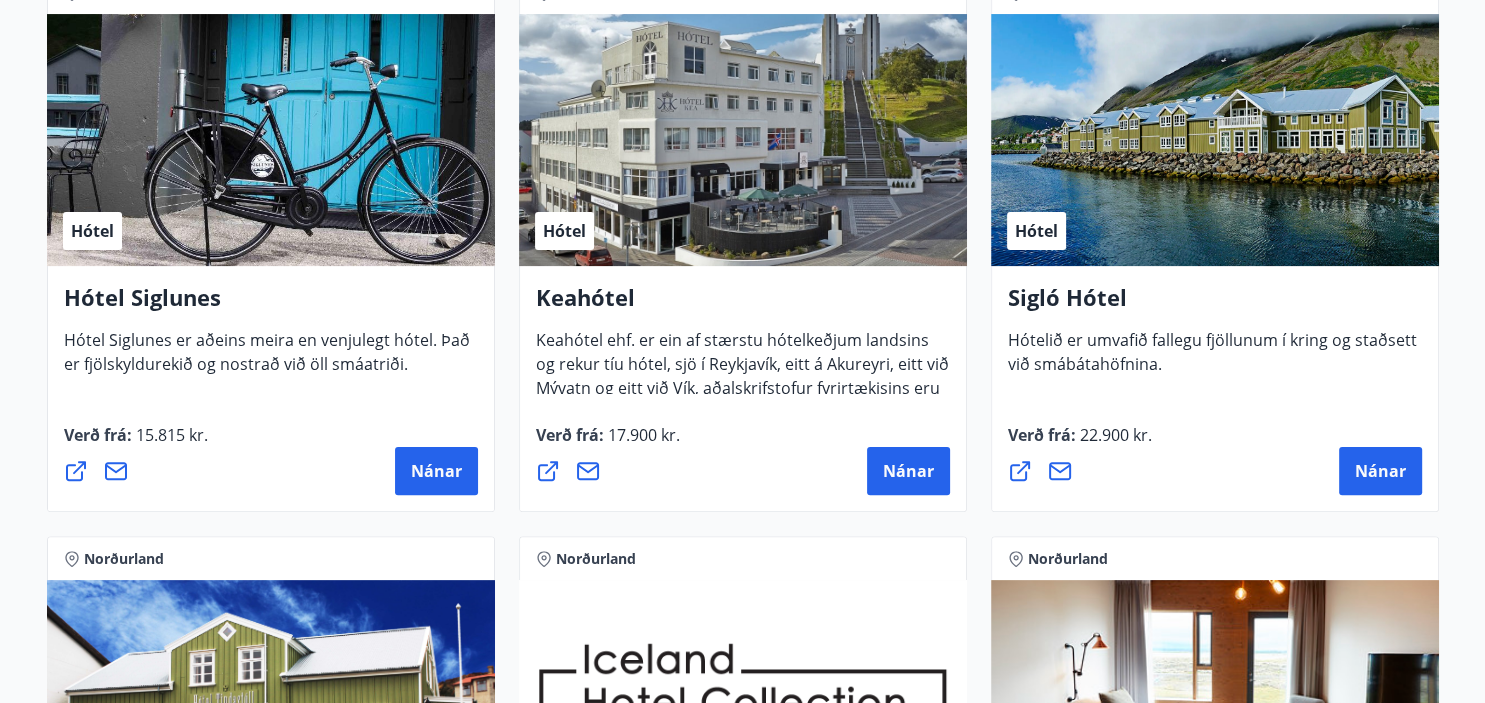 scroll, scrollTop: 472, scrollLeft: 0, axis: vertical 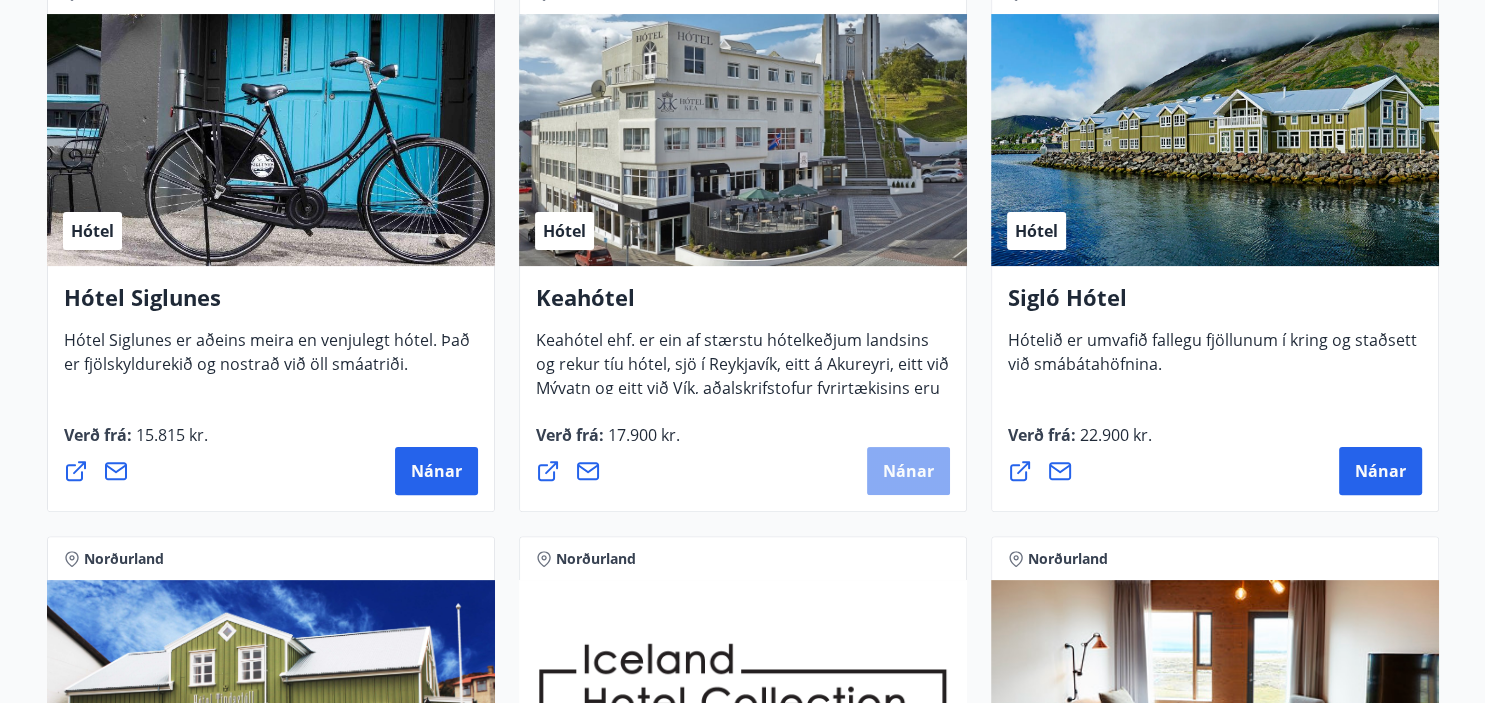 click on "Nánar" at bounding box center [908, 471] 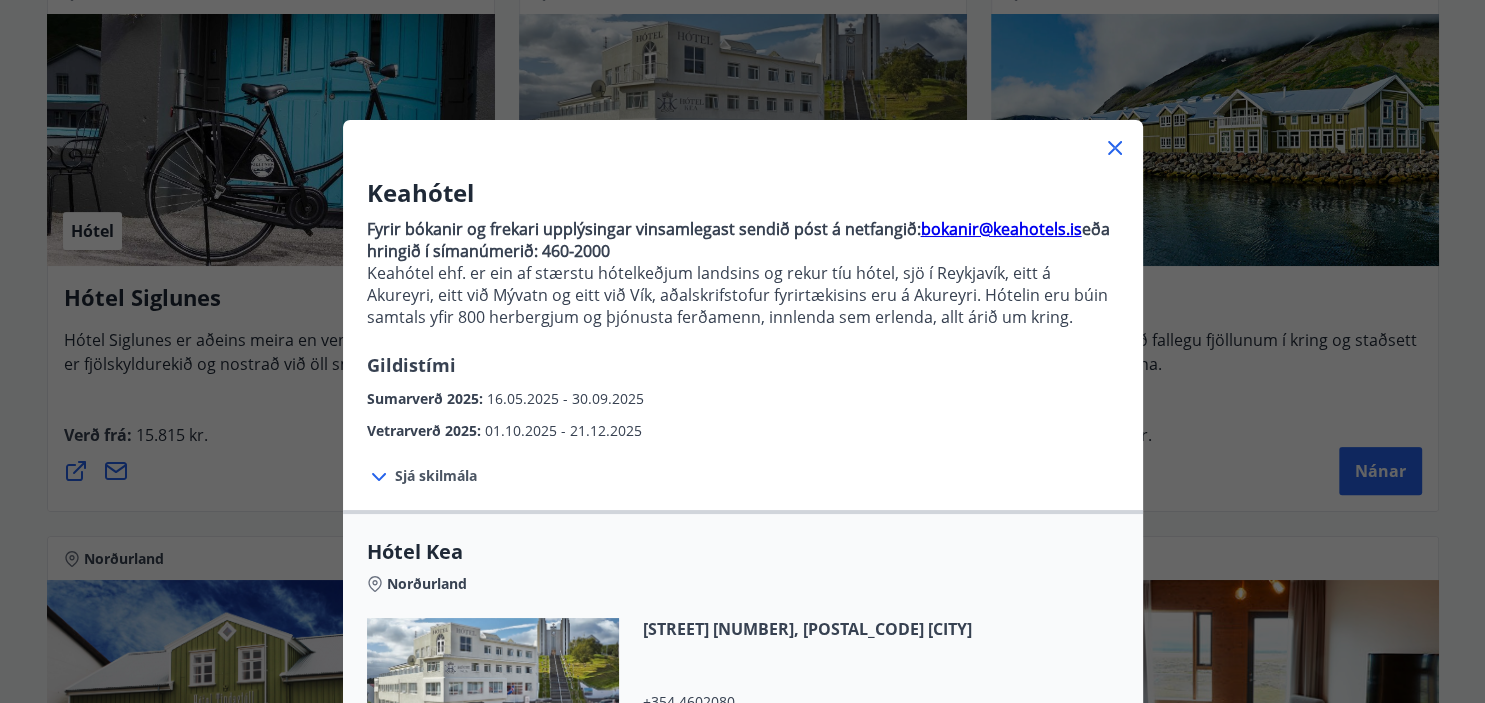scroll, scrollTop: 400, scrollLeft: 0, axis: vertical 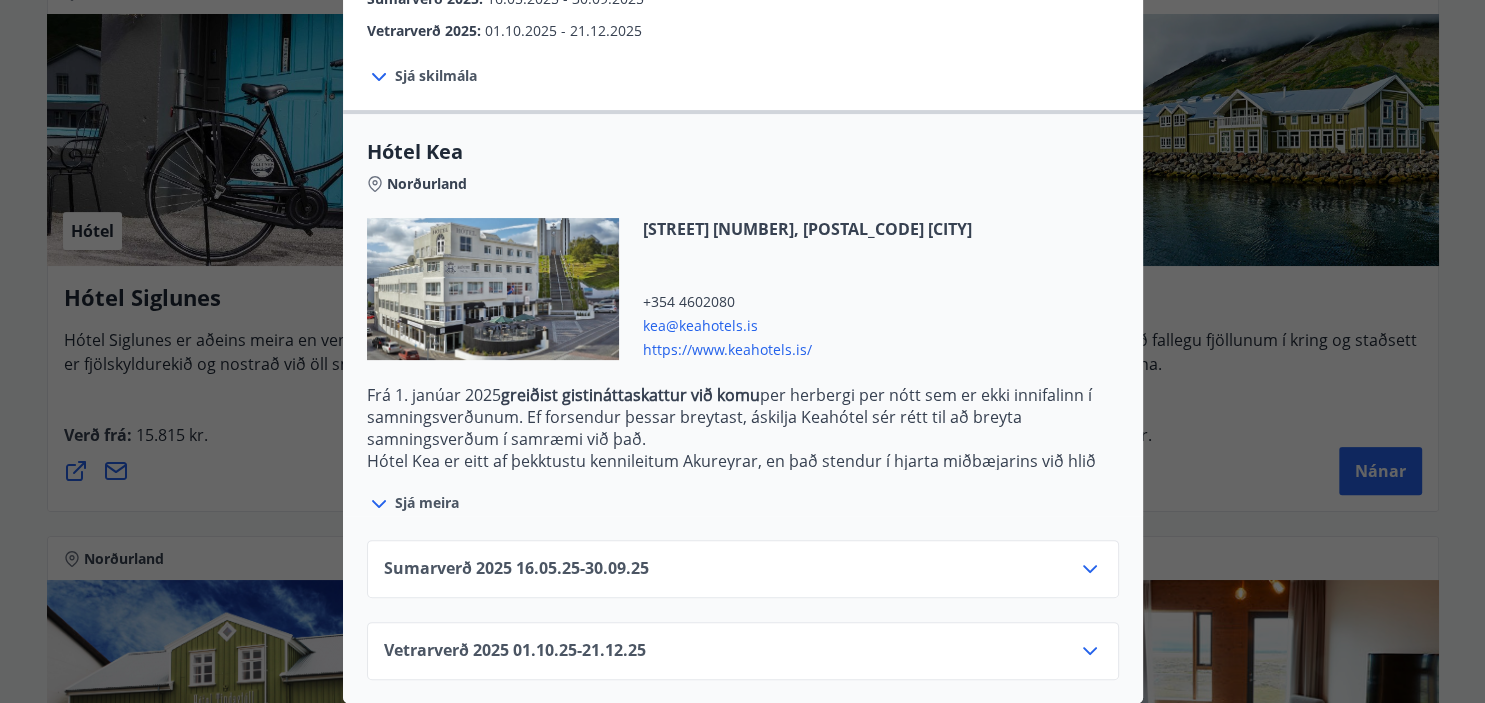 click on "https://www.keahotels.is/" at bounding box center [807, 348] 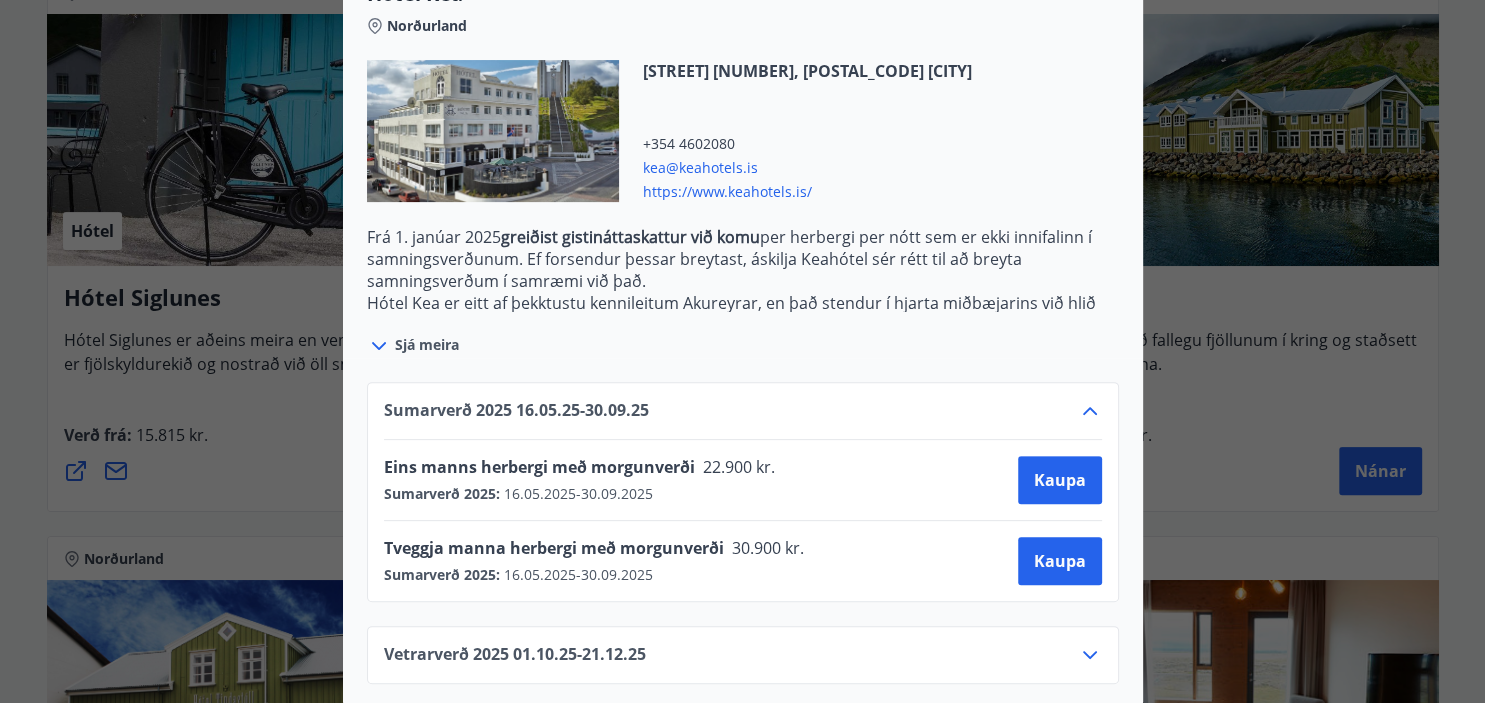 scroll, scrollTop: 558, scrollLeft: 0, axis: vertical 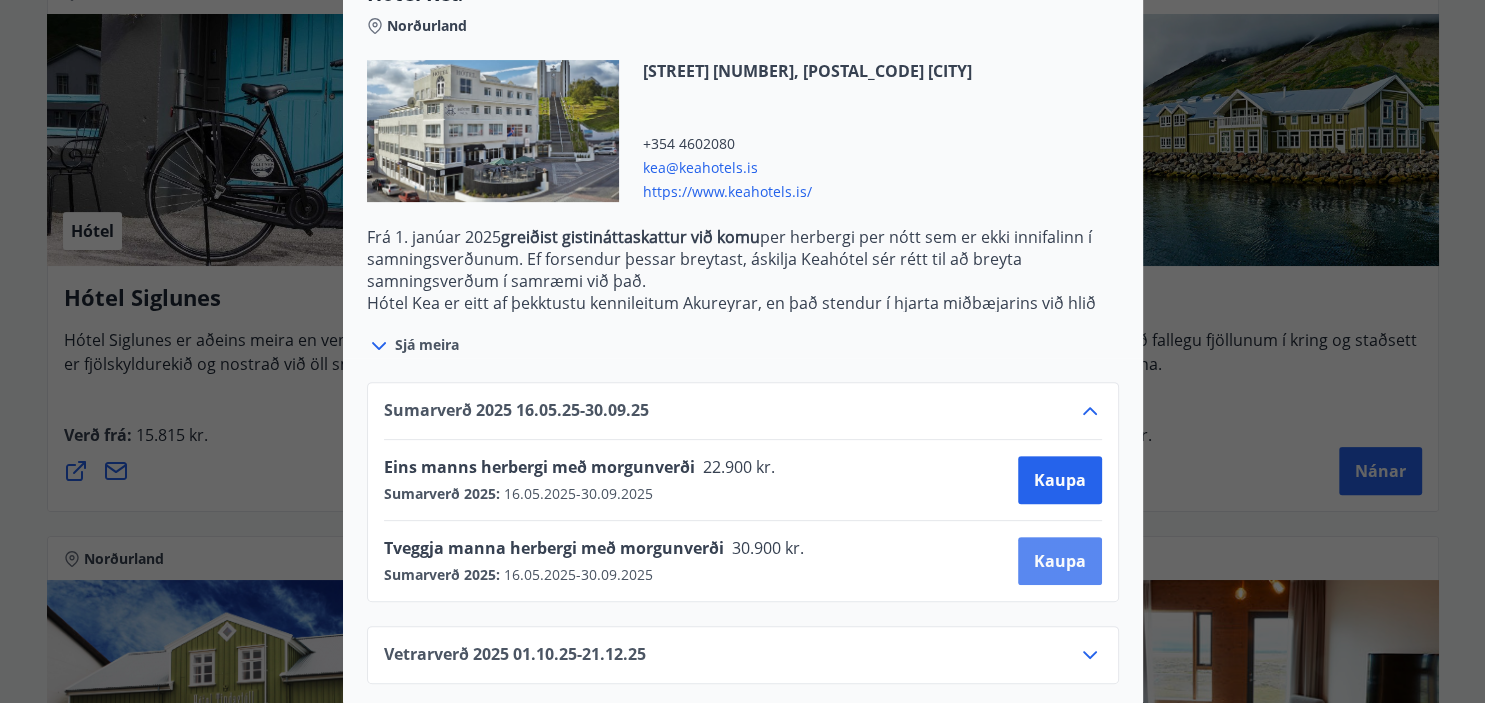 click on "Kaupa" at bounding box center [1060, 561] 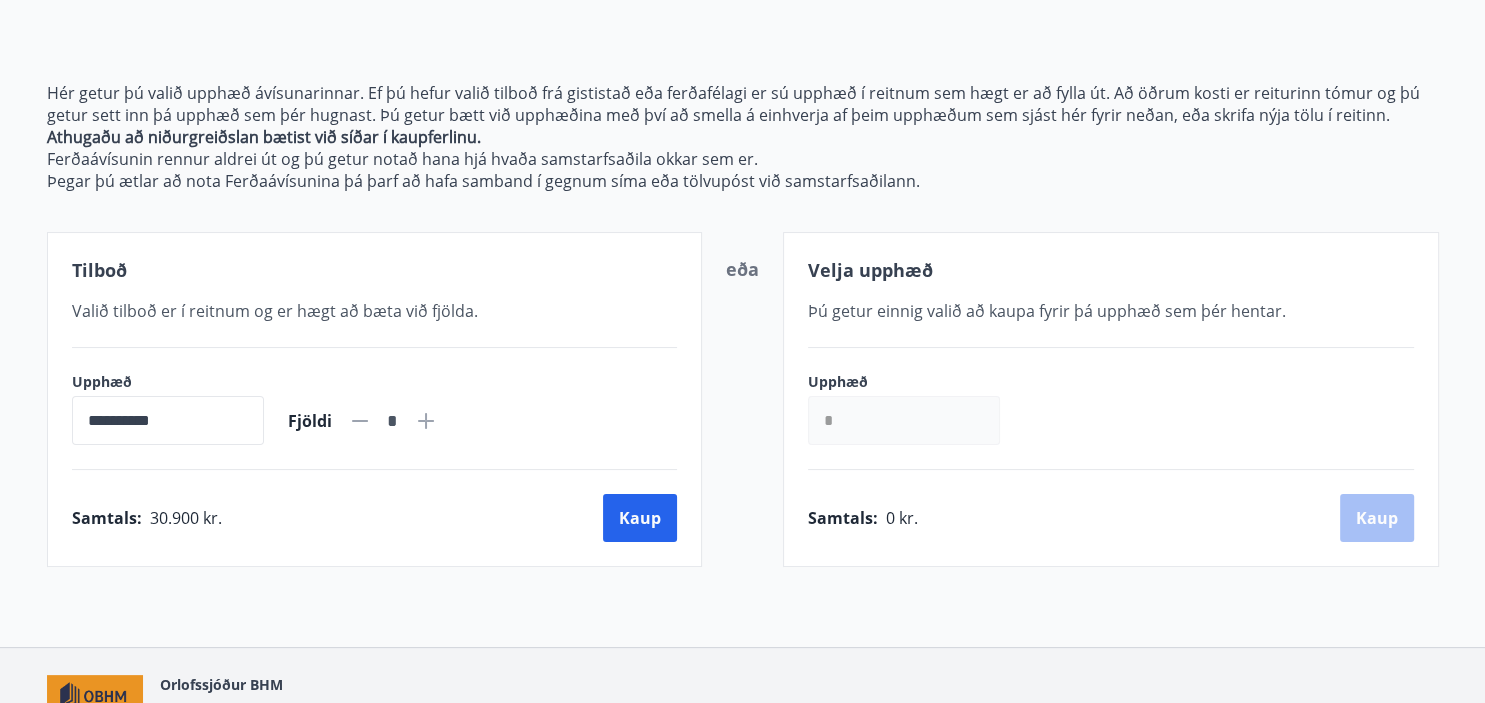 click 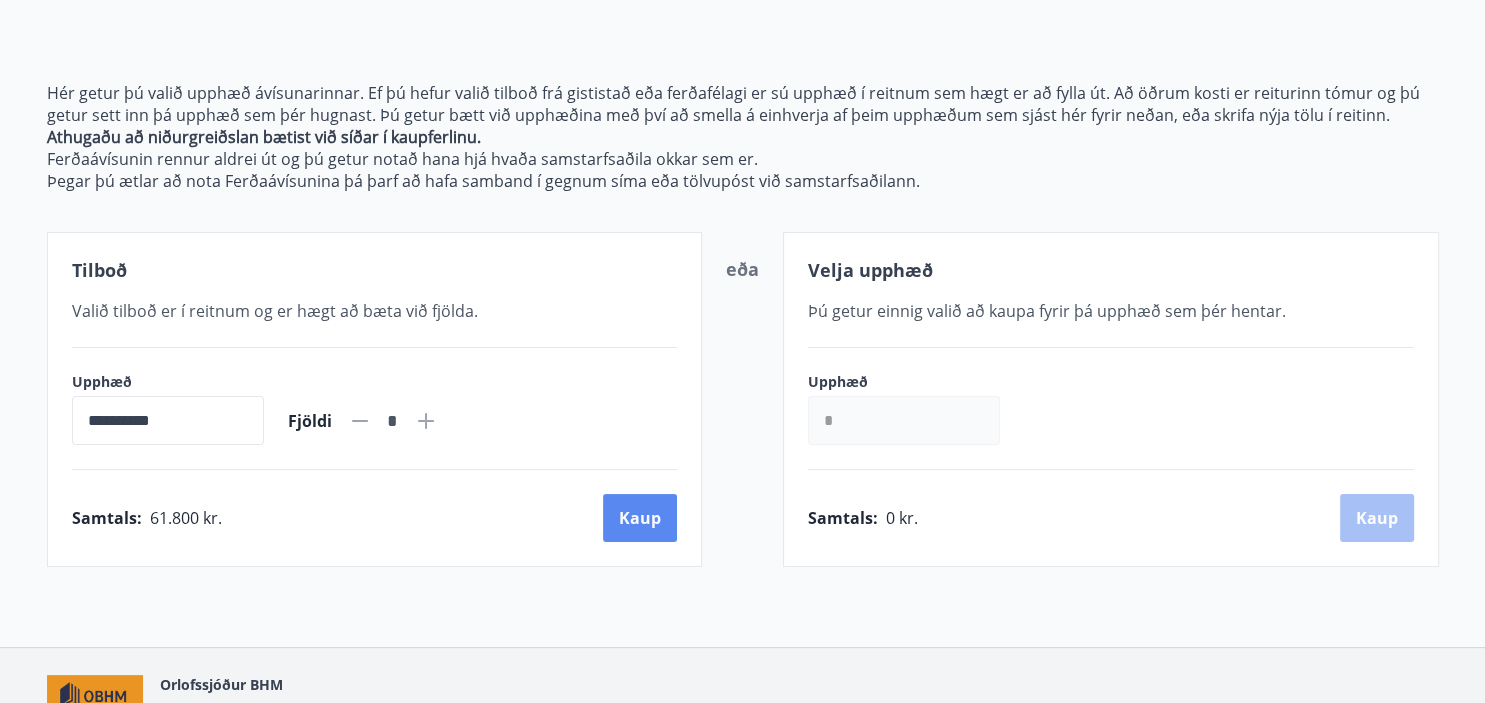 click on "Kaup" at bounding box center (640, 518) 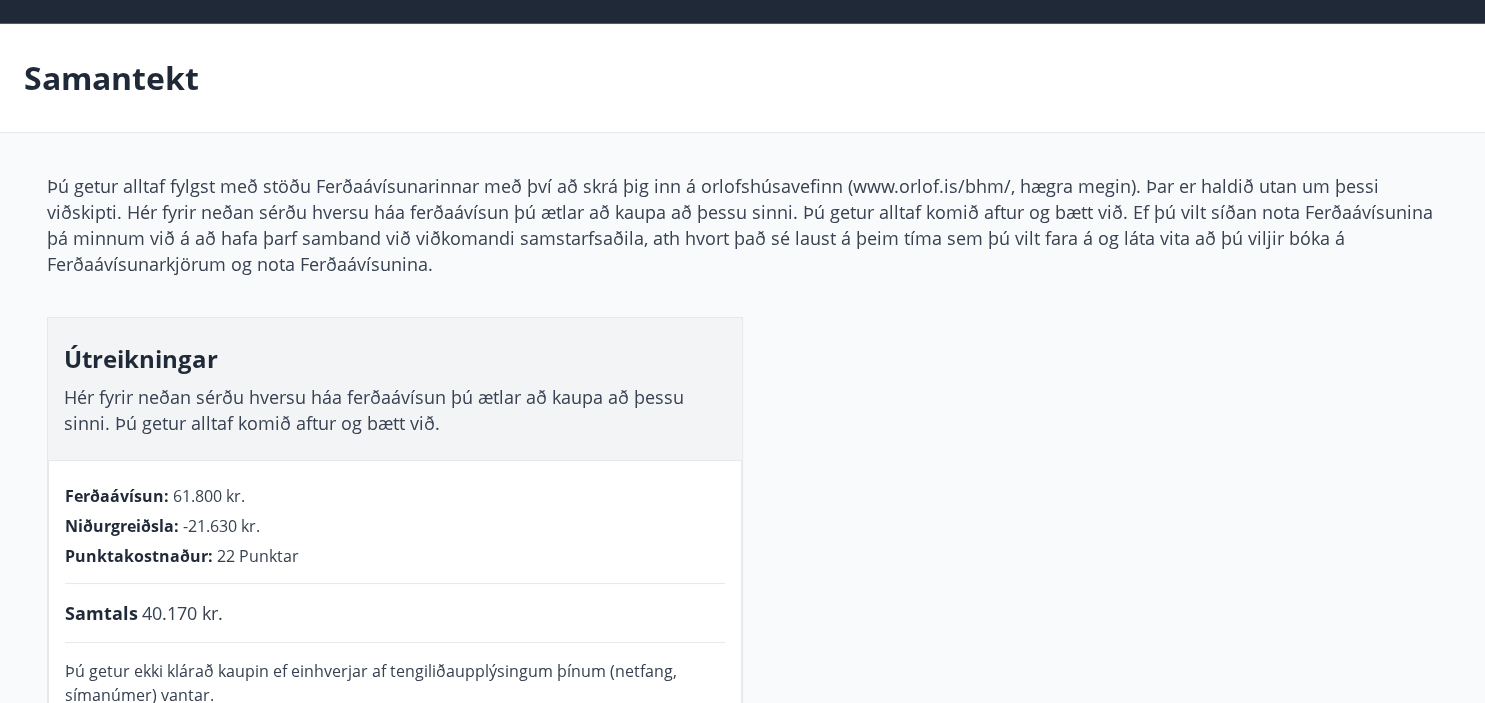 scroll, scrollTop: 0, scrollLeft: 0, axis: both 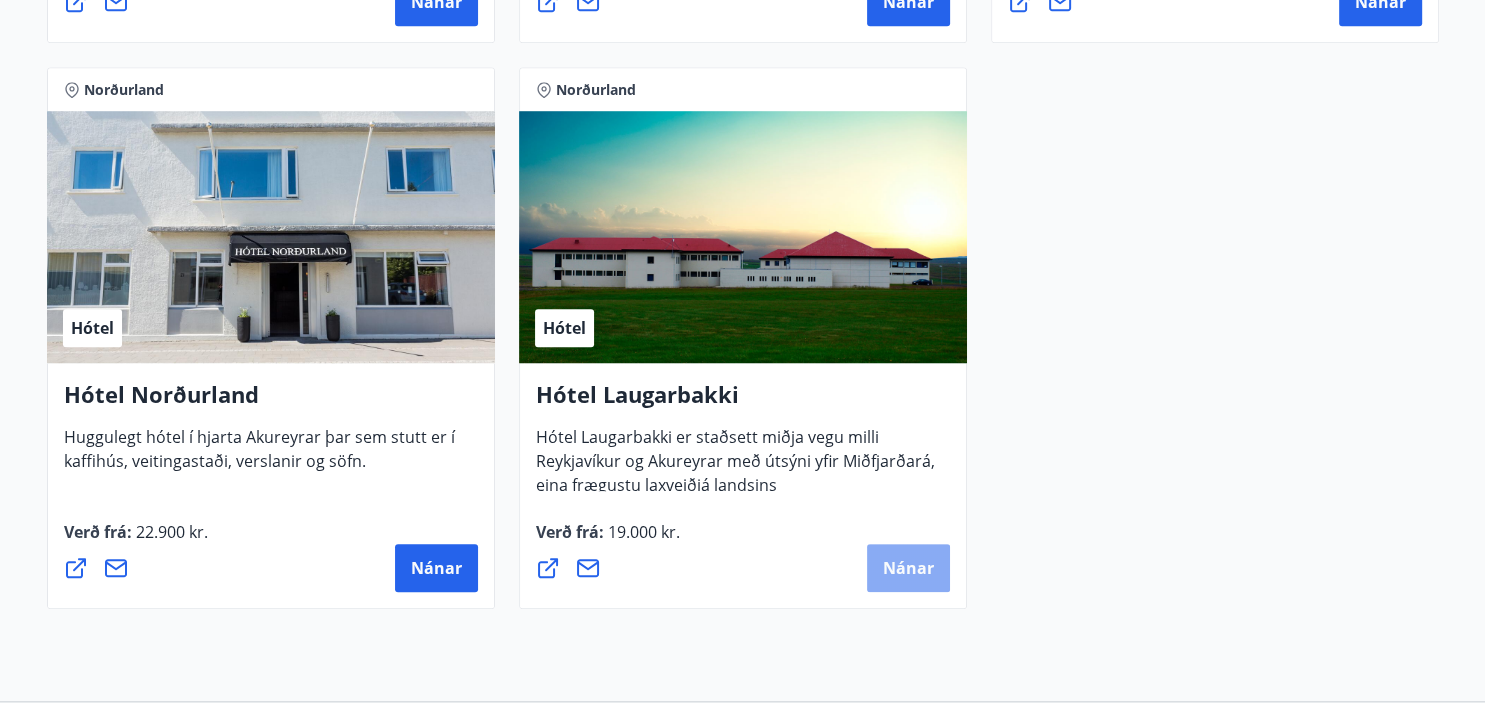 click on "Nánar" at bounding box center [908, 568] 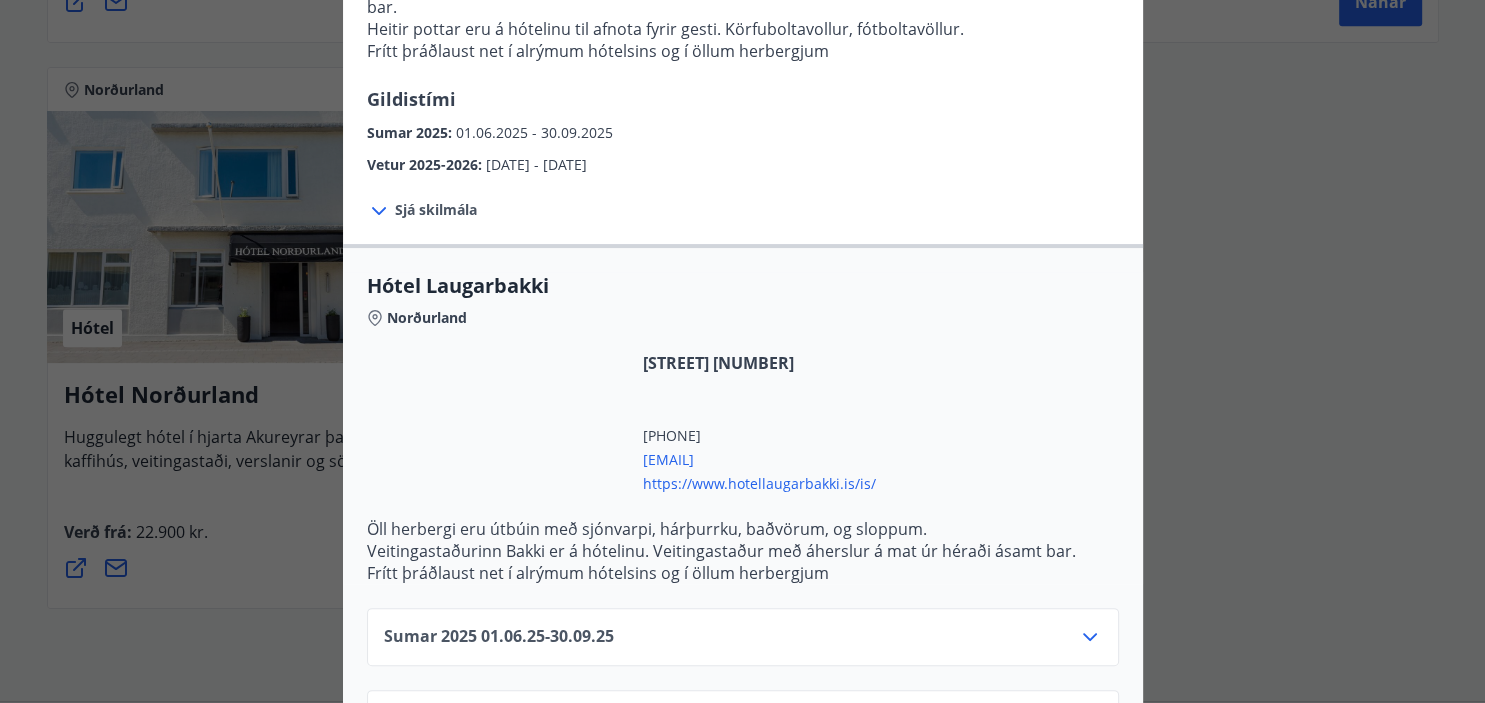 scroll, scrollTop: 488, scrollLeft: 0, axis: vertical 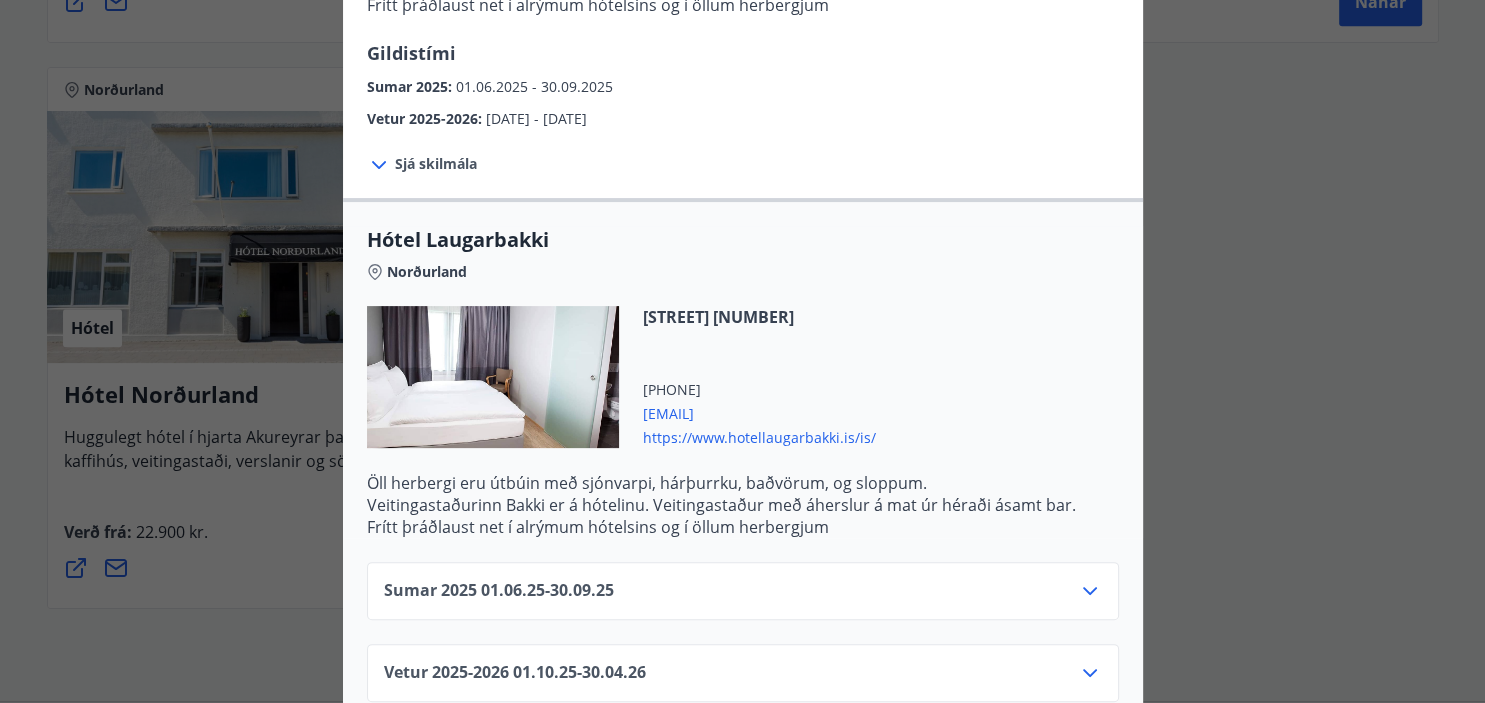 click on "Sumar 2025   01.06.25  -  30.09.25" at bounding box center (743, 599) 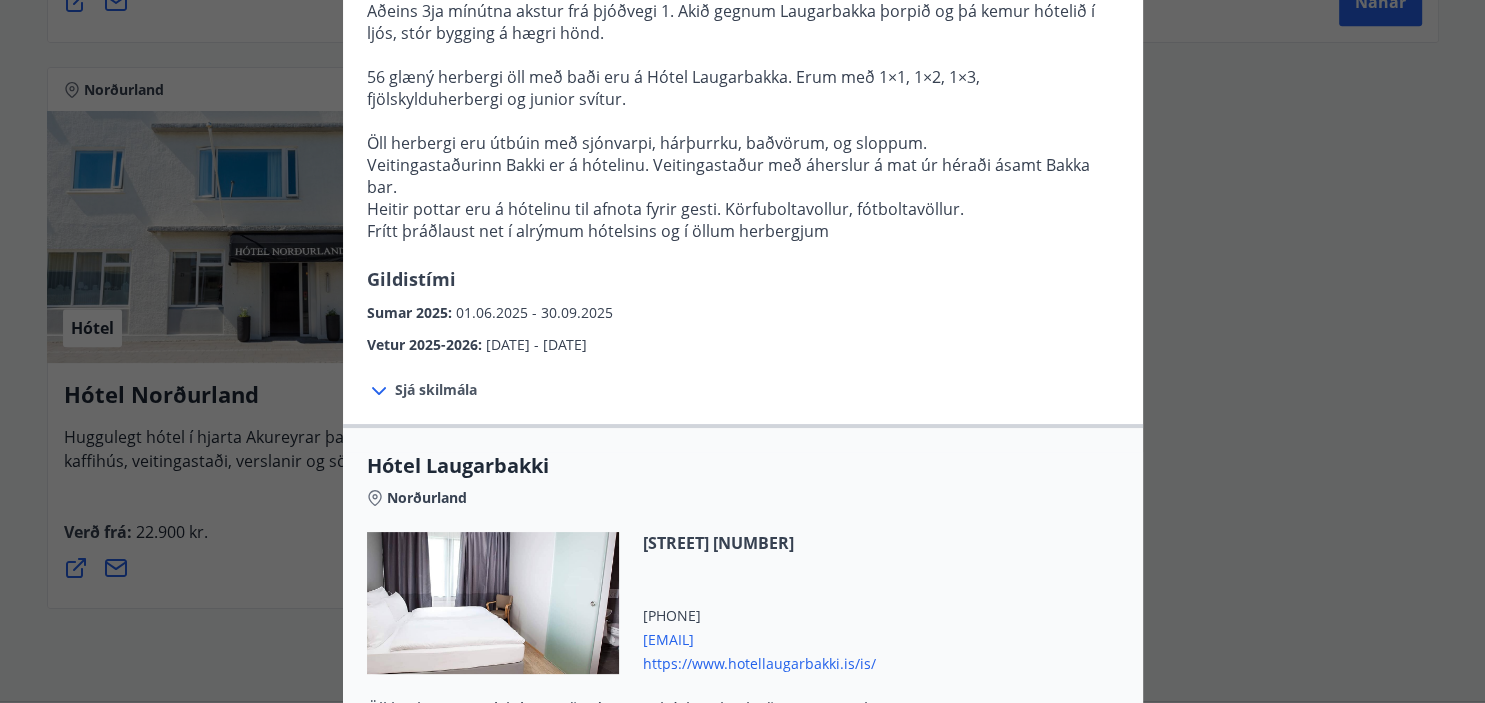 scroll, scrollTop: 0, scrollLeft: 0, axis: both 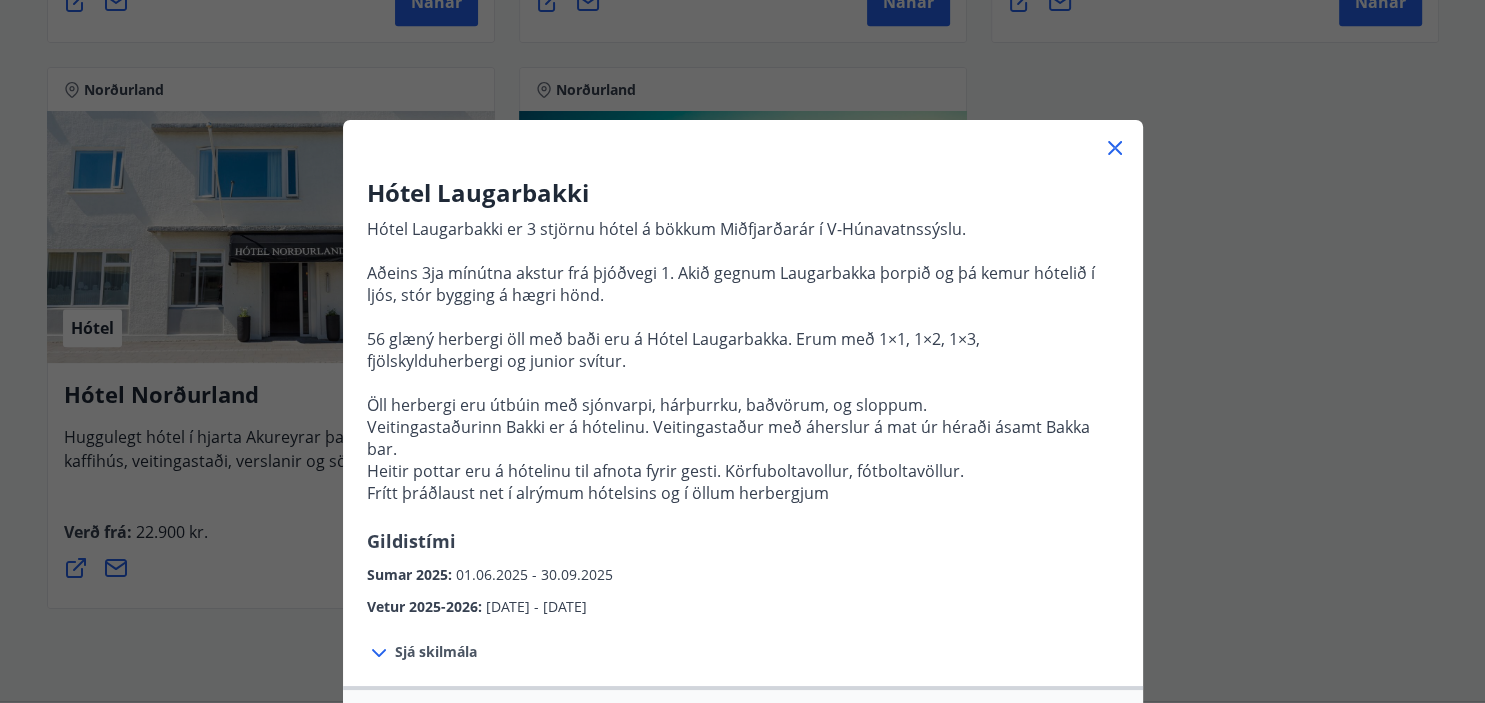 click 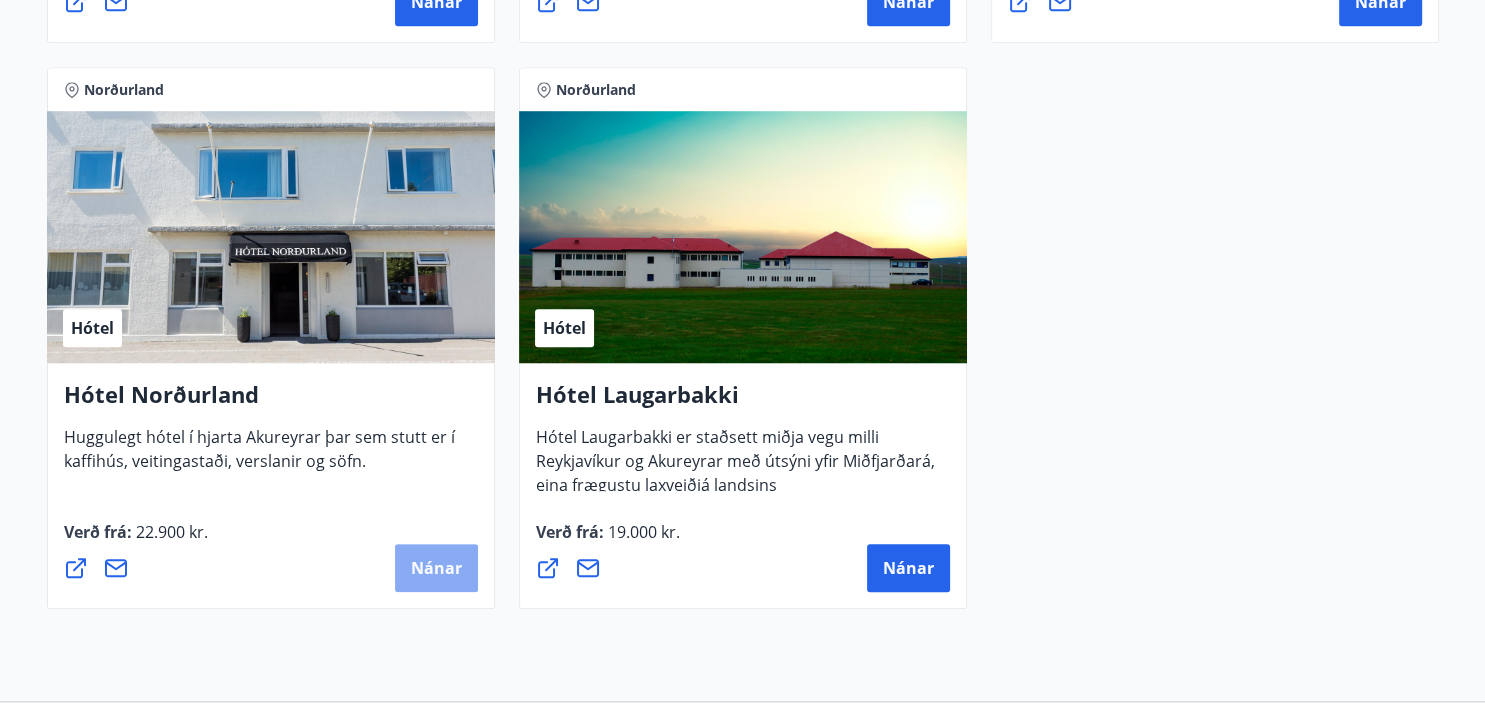click on "Nánar" at bounding box center (436, 568) 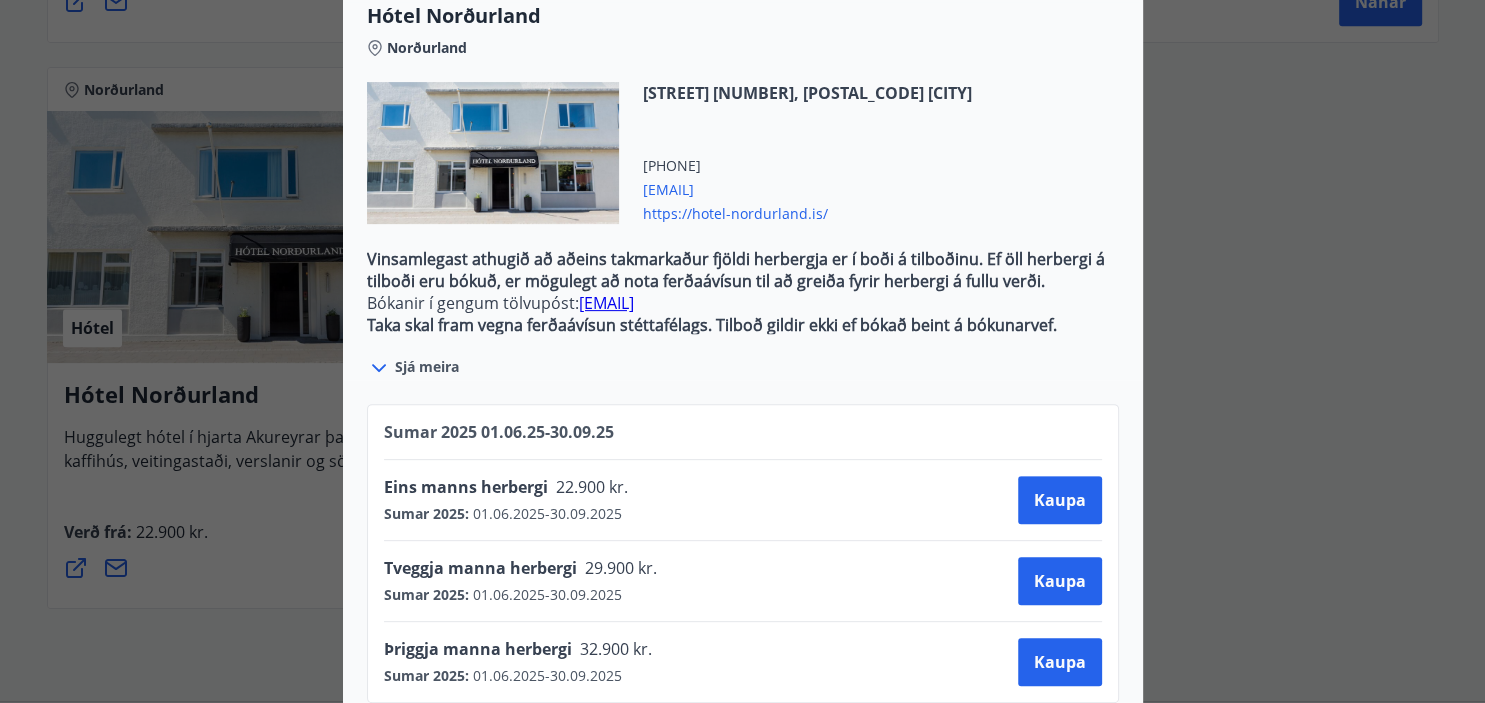 scroll, scrollTop: 620, scrollLeft: 0, axis: vertical 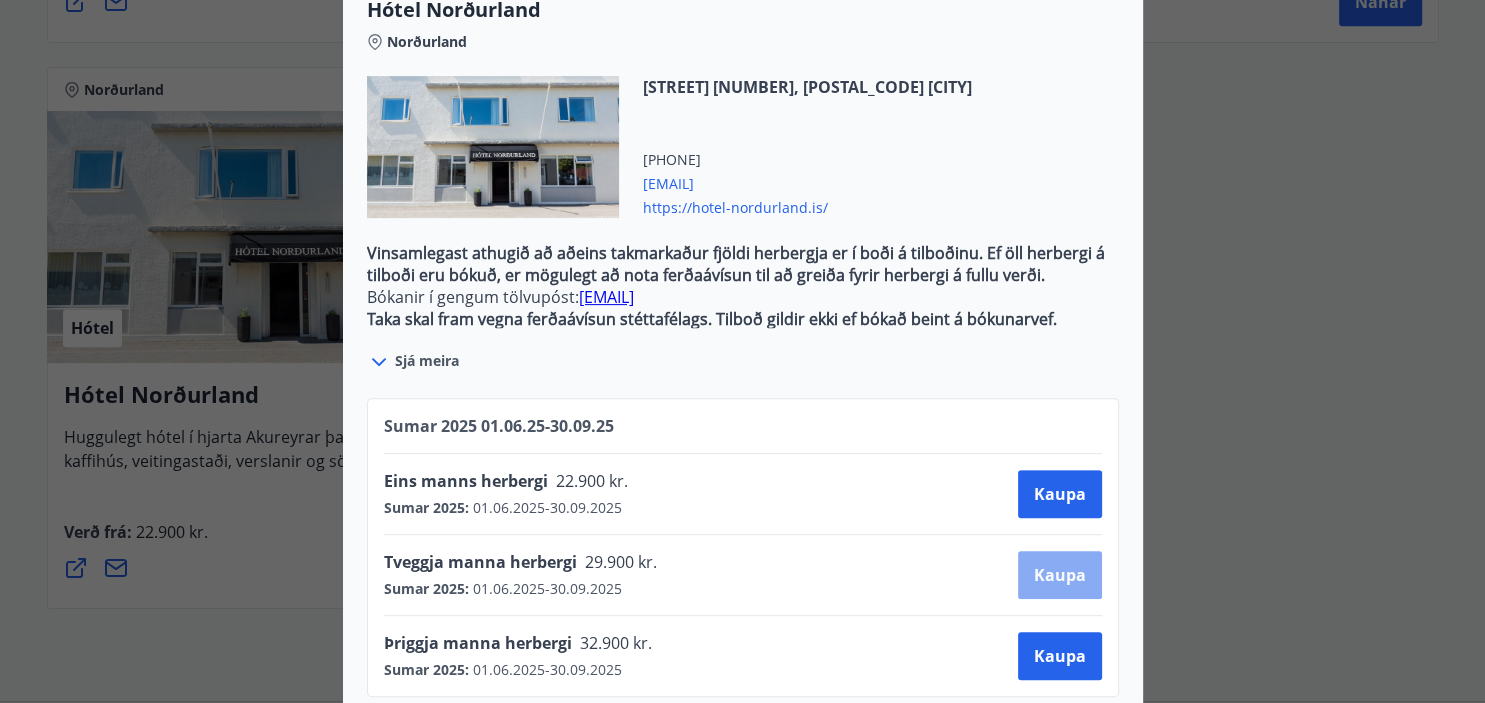 click on "Kaupa" at bounding box center (1060, 575) 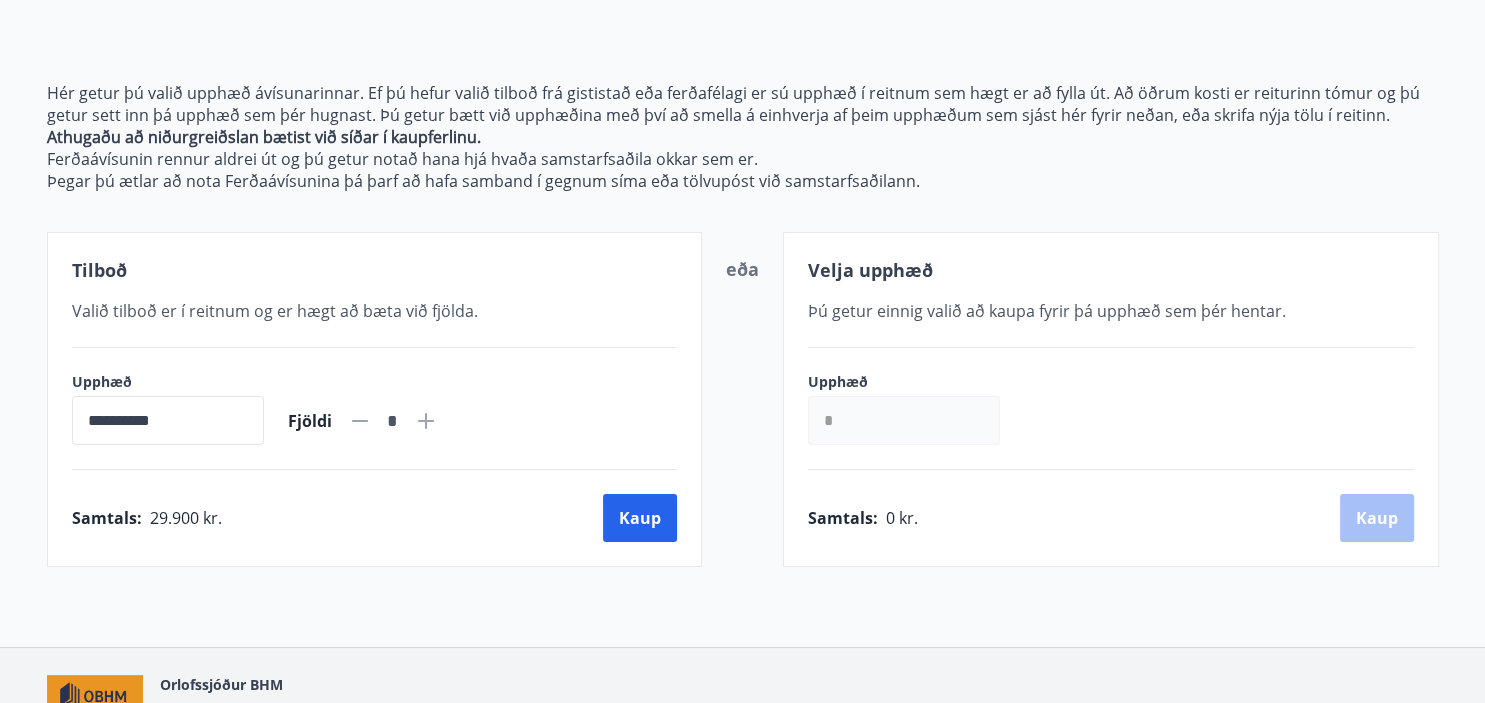 click 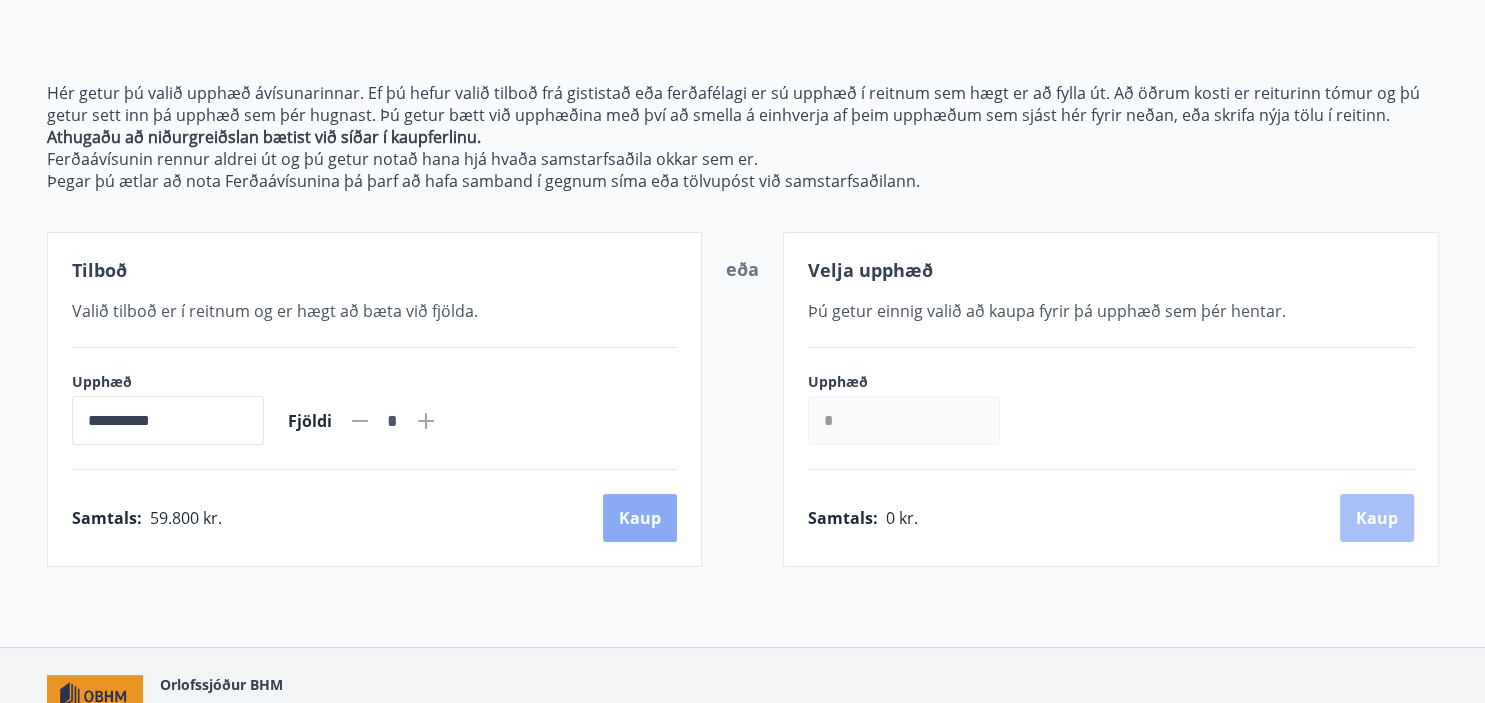 click on "Kaup" at bounding box center [640, 518] 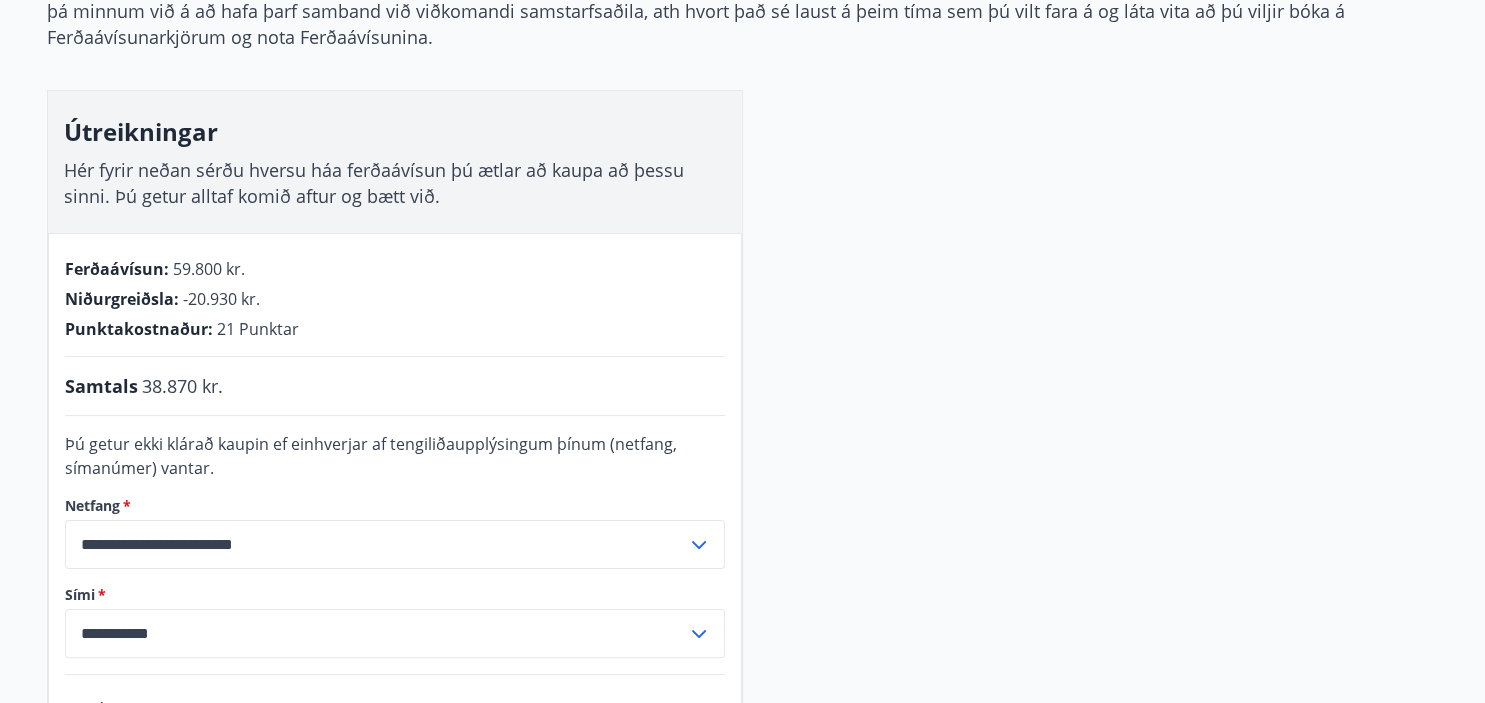 scroll, scrollTop: 284, scrollLeft: 0, axis: vertical 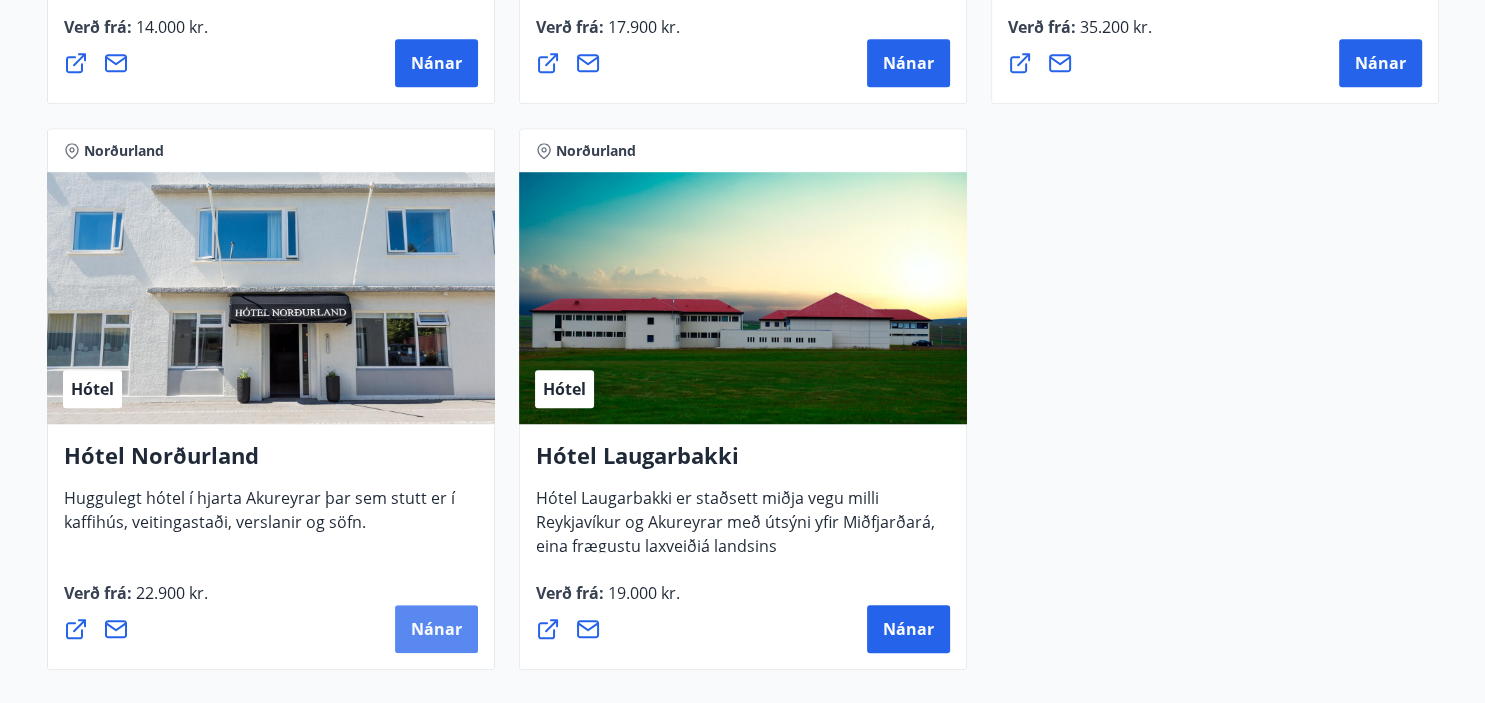 click on "Nánar" at bounding box center (436, 629) 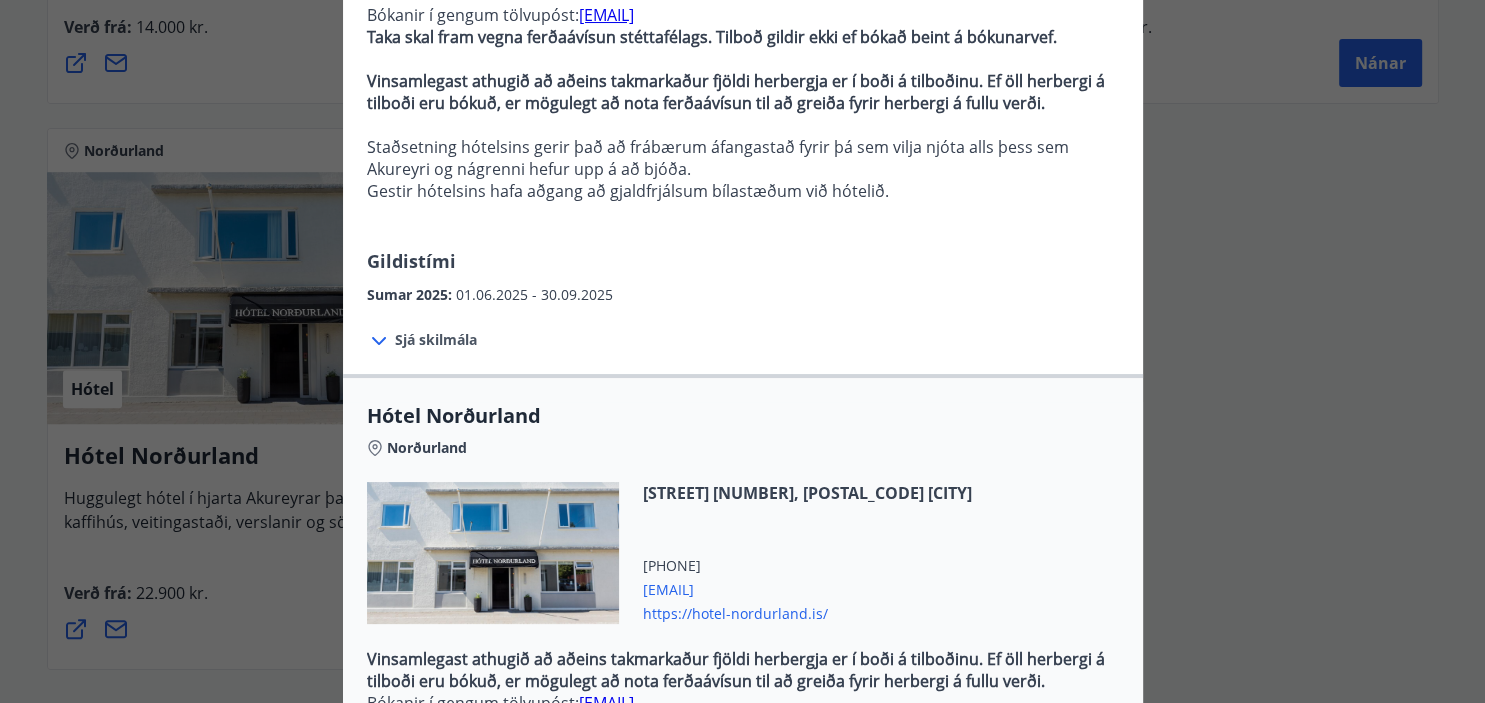 scroll, scrollTop: 238, scrollLeft: 0, axis: vertical 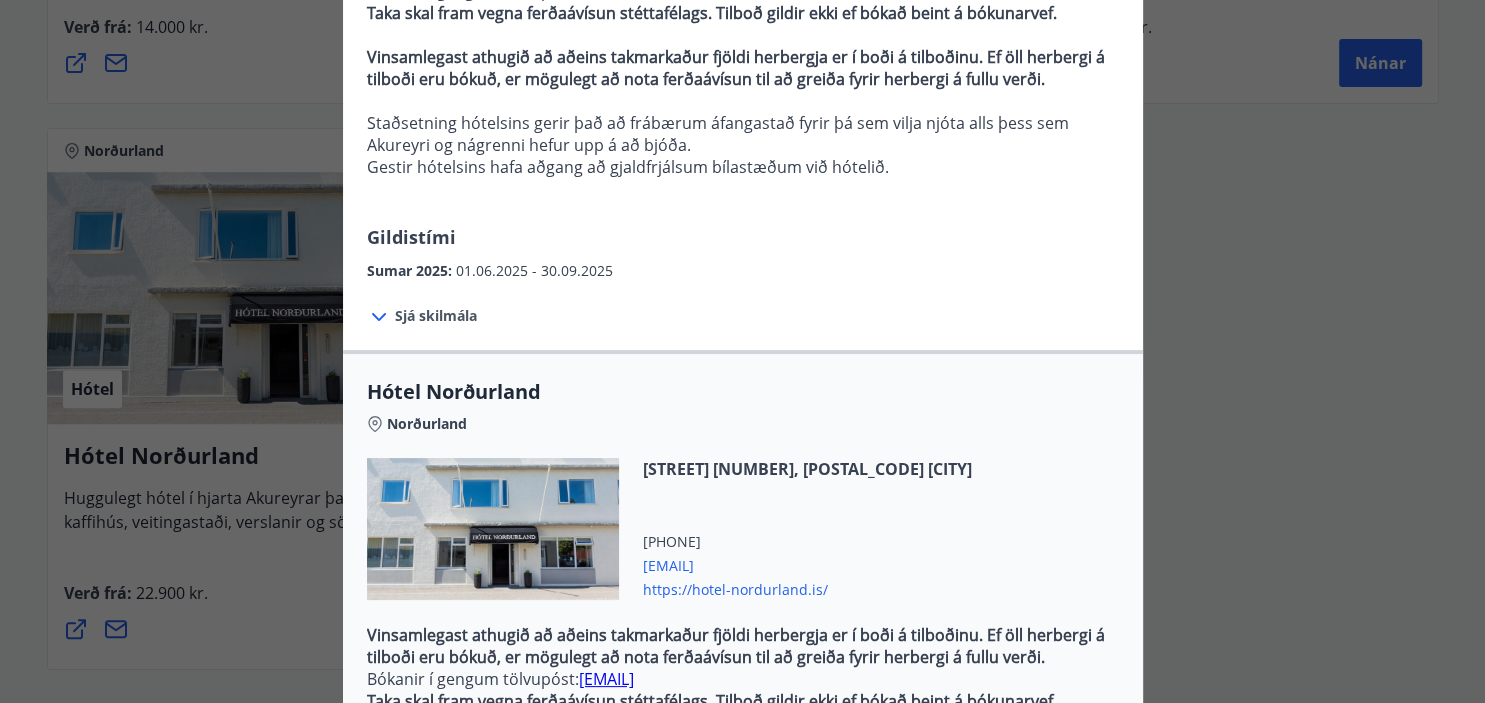 click on "https://hotel-nordurland.is/" at bounding box center [807, 588] 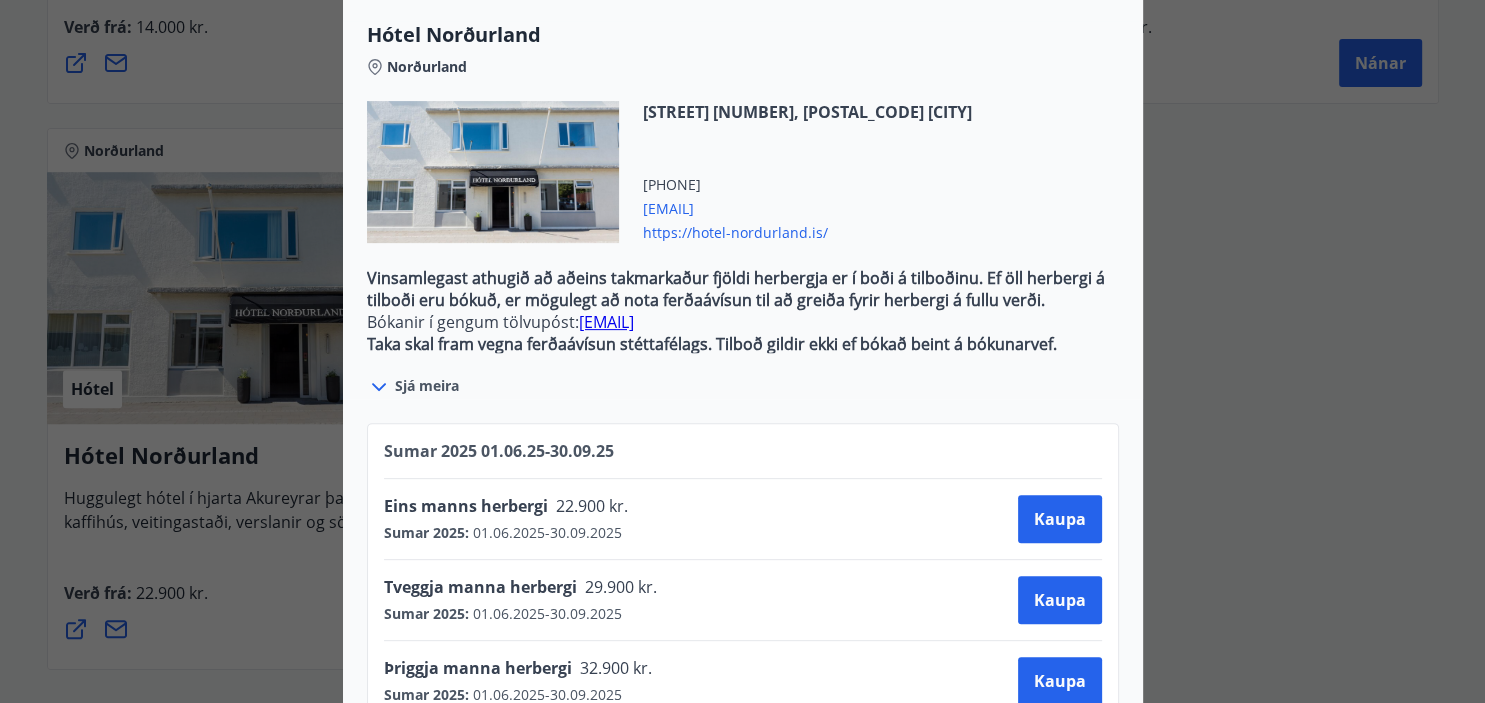 scroll, scrollTop: 627, scrollLeft: 0, axis: vertical 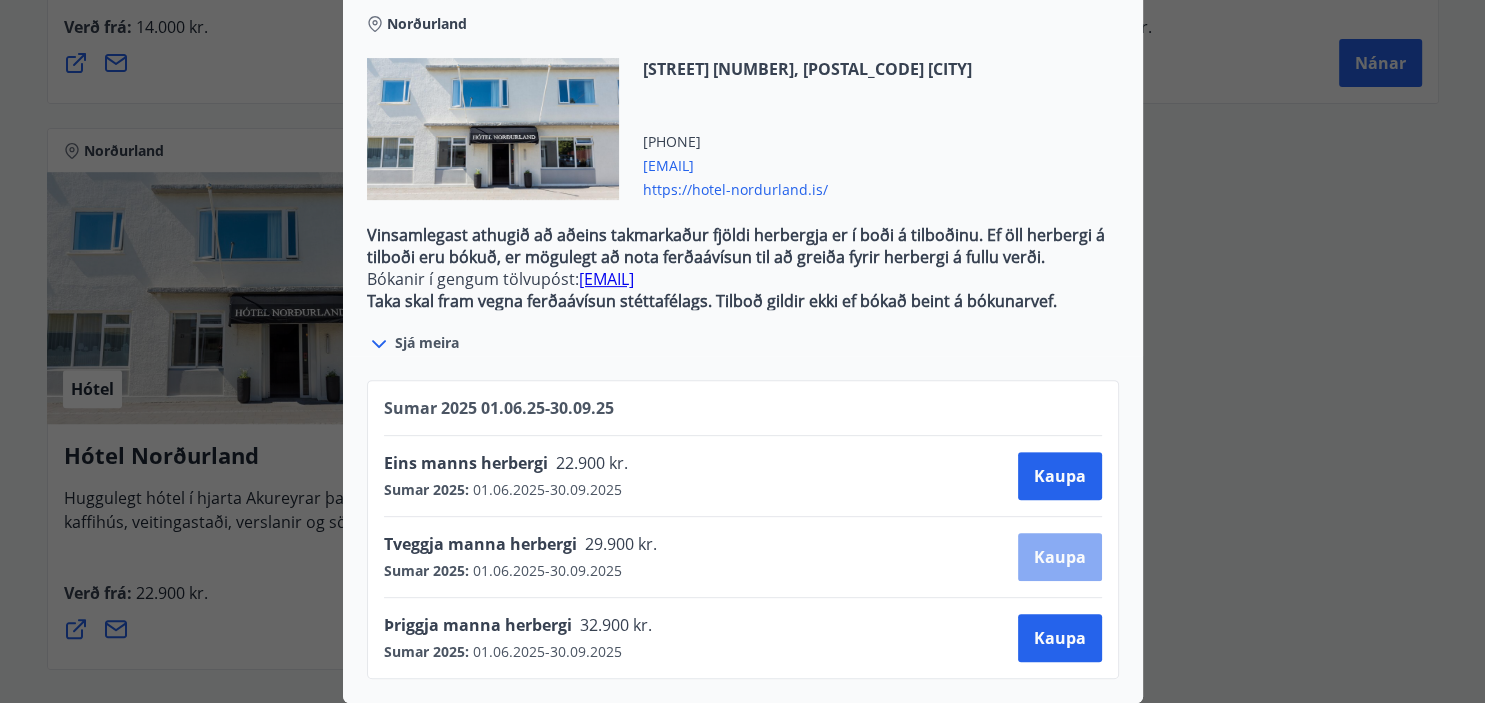 click on "Kaupa" at bounding box center [1060, 557] 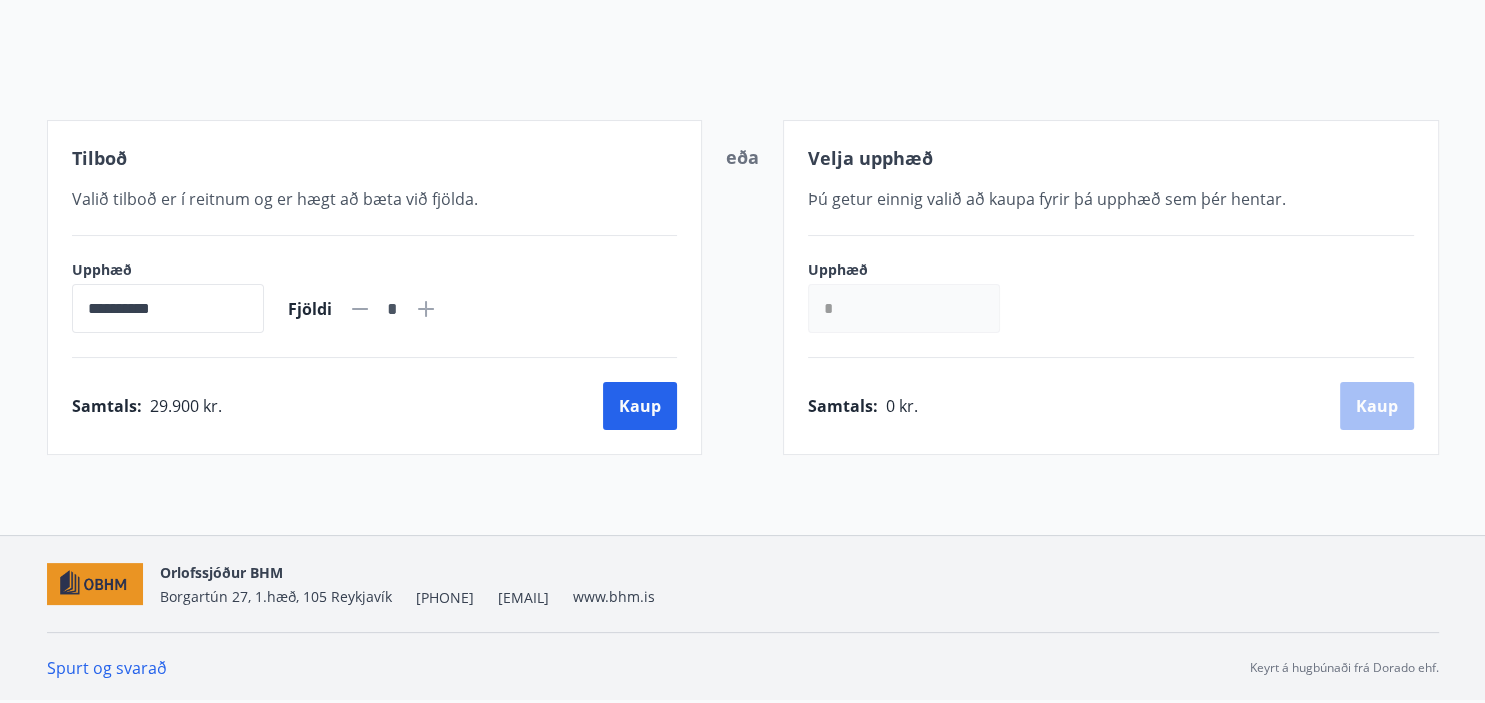 scroll, scrollTop: 196, scrollLeft: 0, axis: vertical 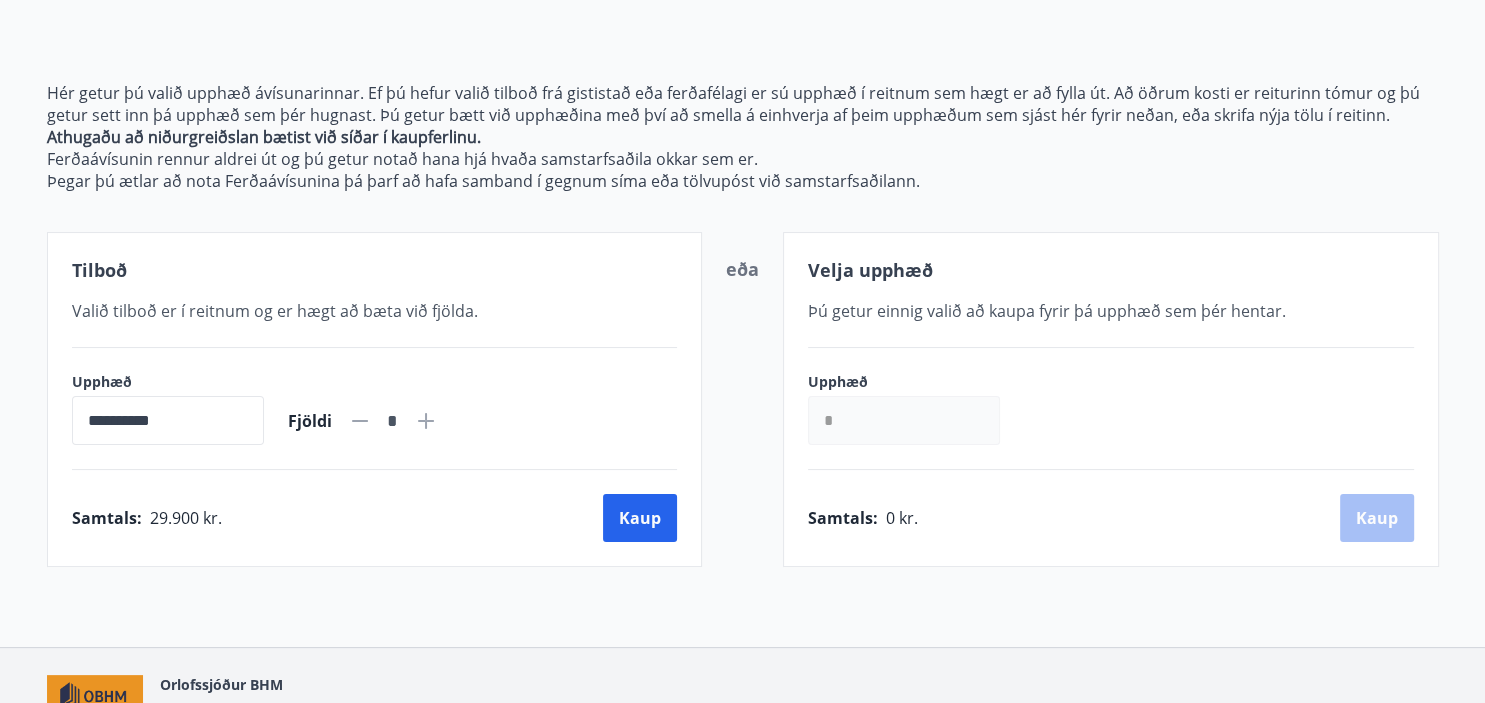 click 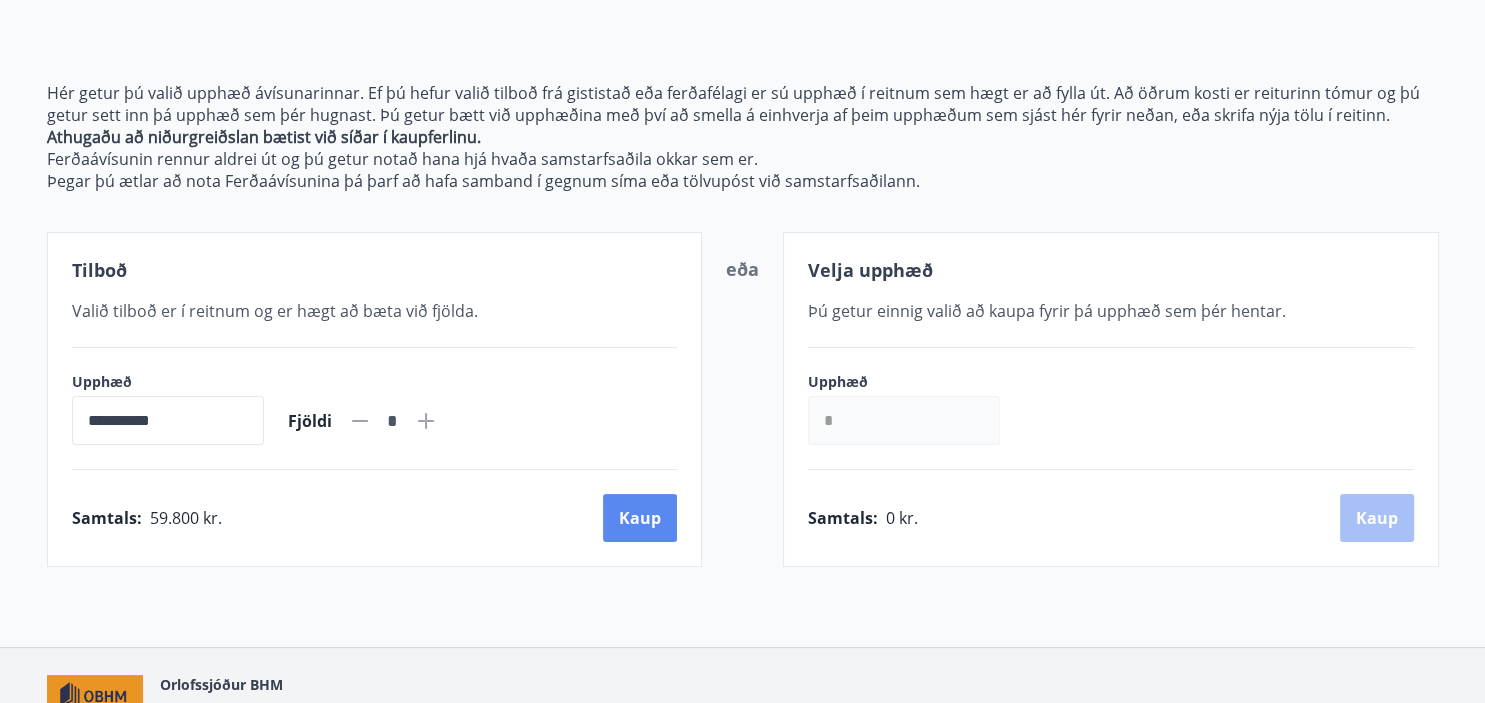 click on "Kaup" at bounding box center [640, 518] 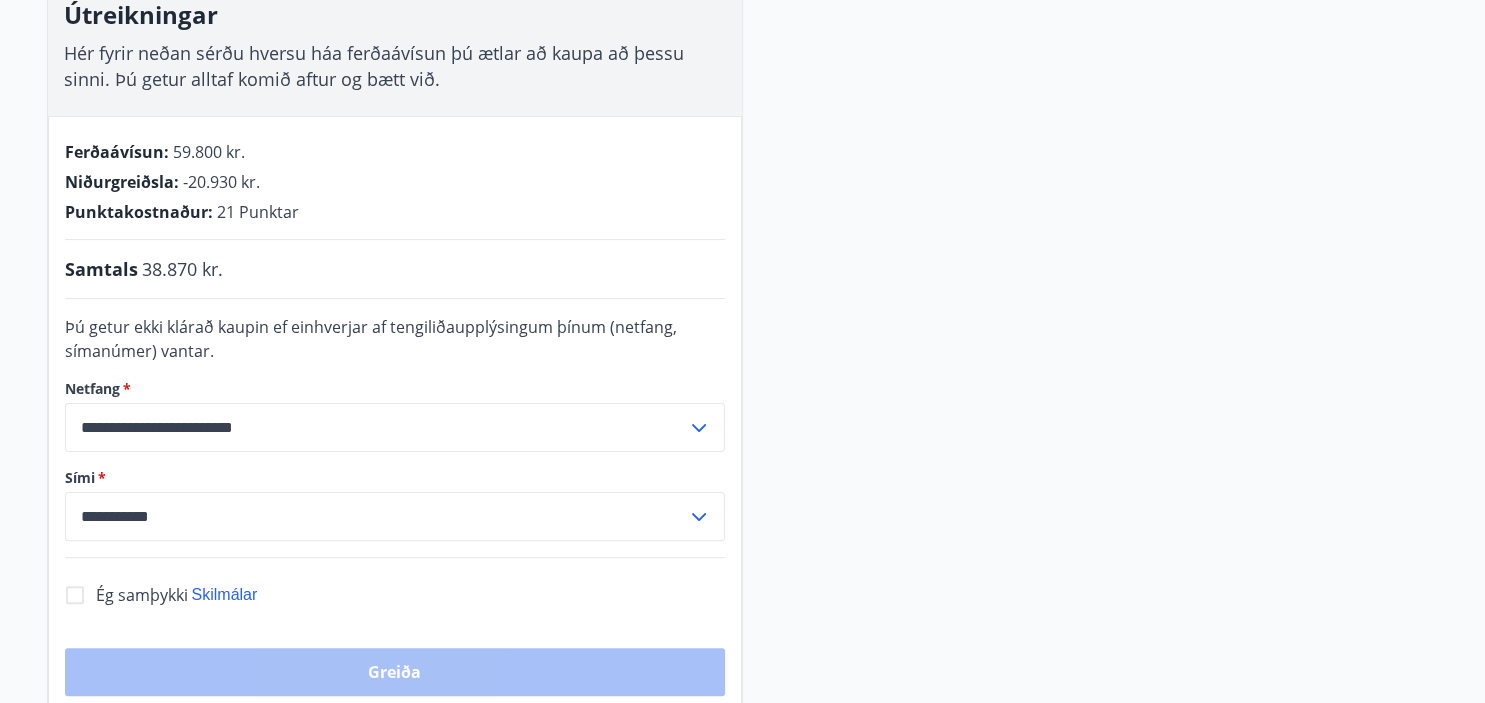 scroll, scrollTop: 413, scrollLeft: 0, axis: vertical 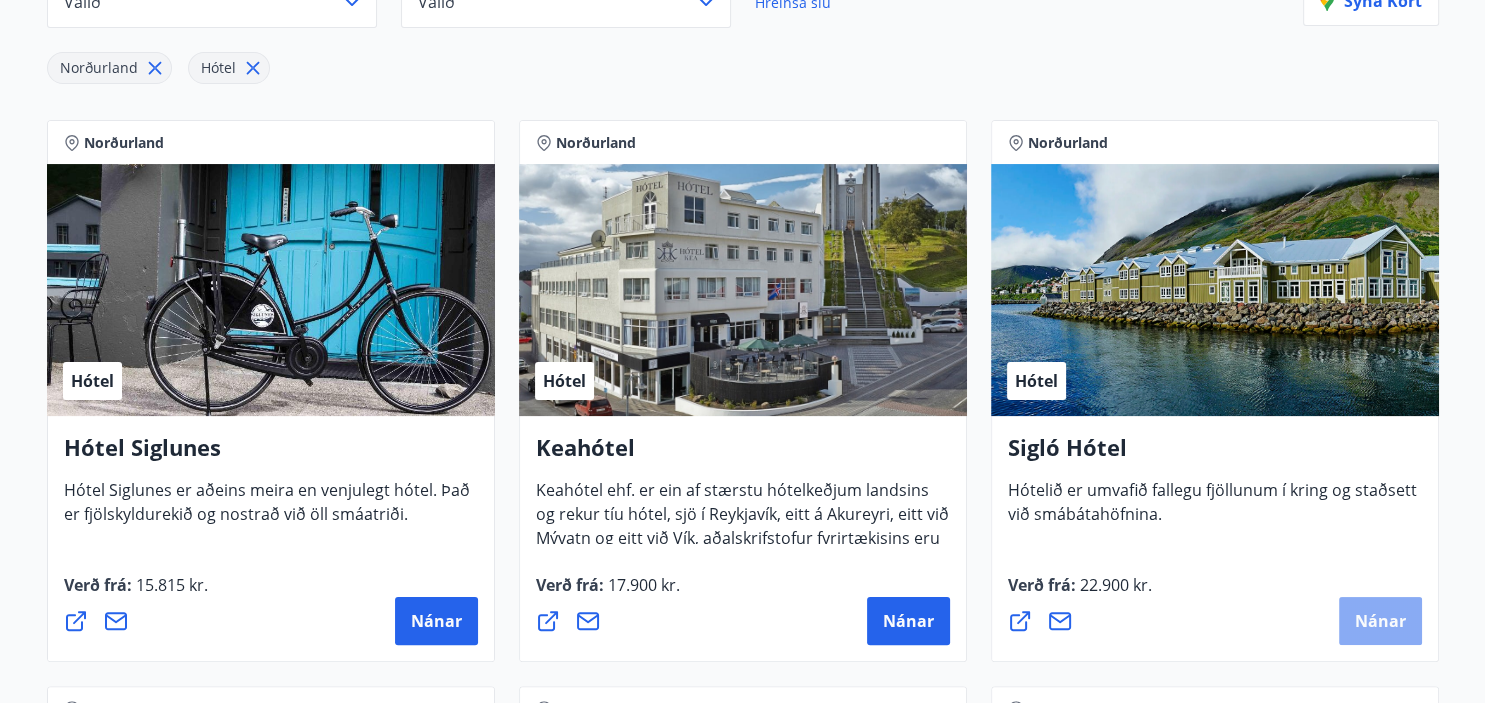 click on "Nánar" at bounding box center [1380, 621] 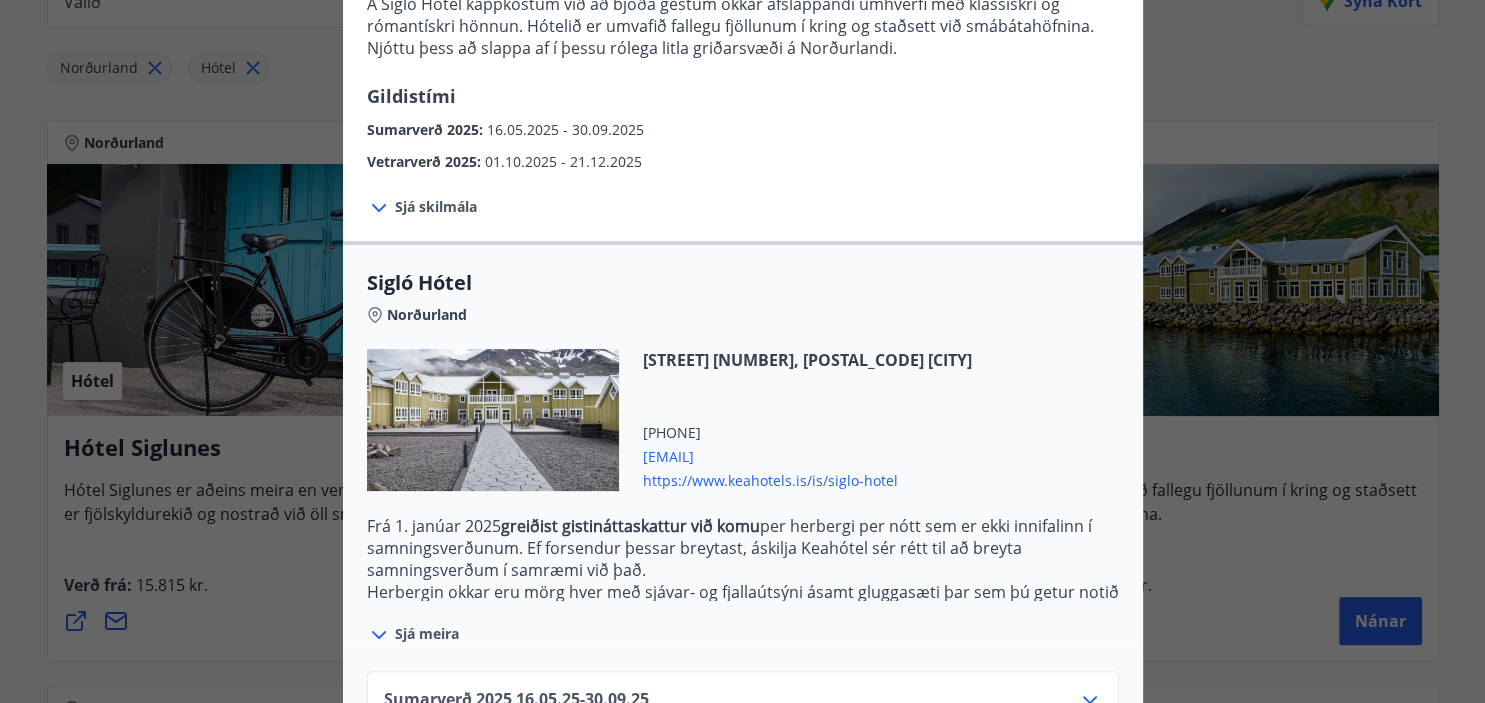 scroll, scrollTop: 422, scrollLeft: 0, axis: vertical 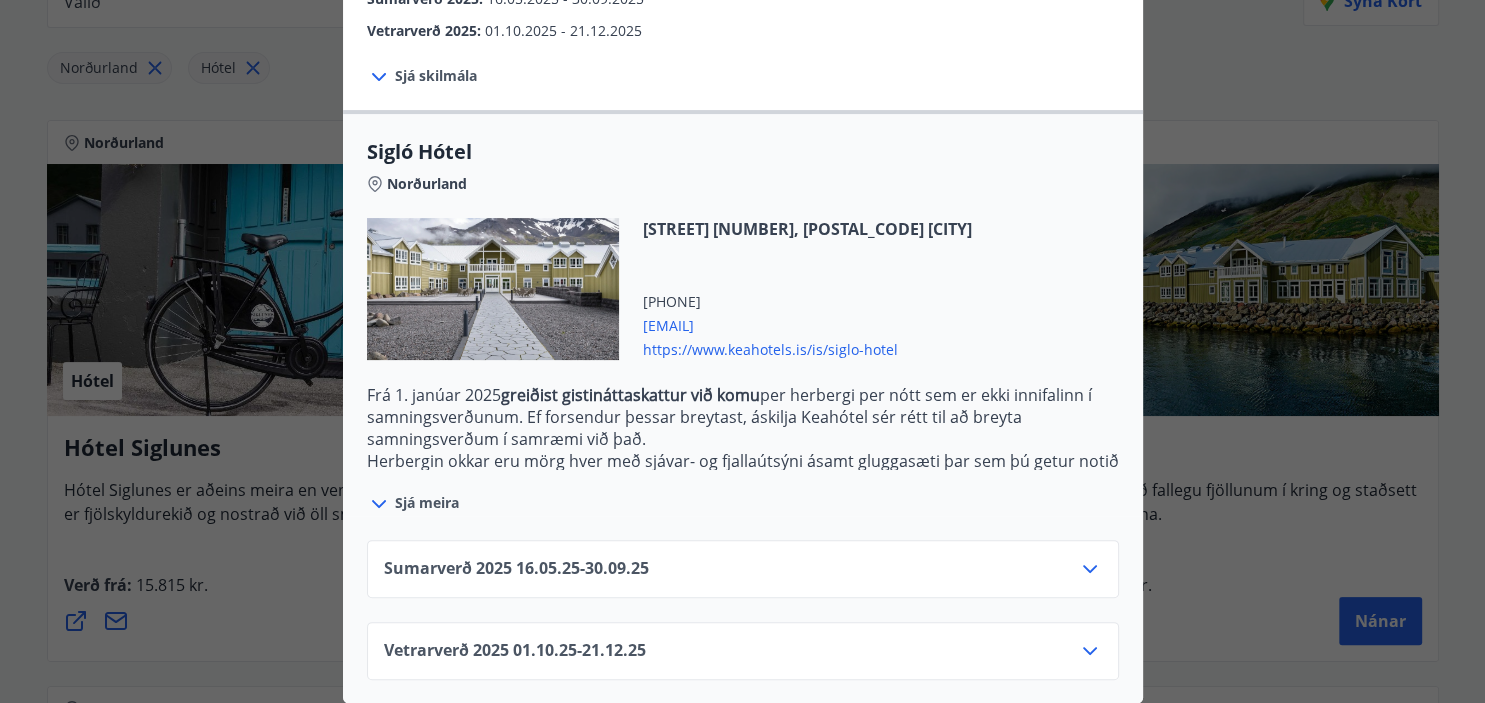 click on "Sumarverð 2025   16.05.25  -  30.09.25" at bounding box center (743, 577) 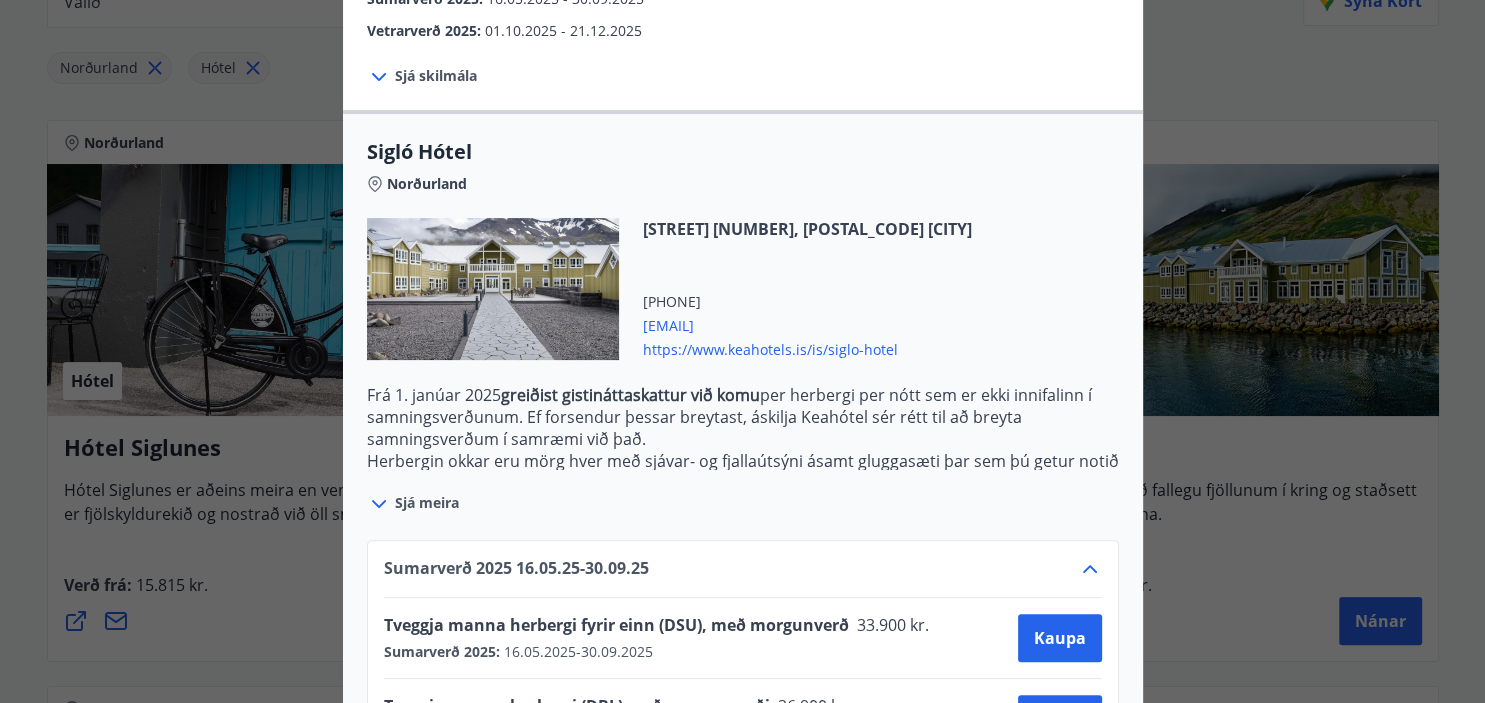 scroll, scrollTop: 583, scrollLeft: 0, axis: vertical 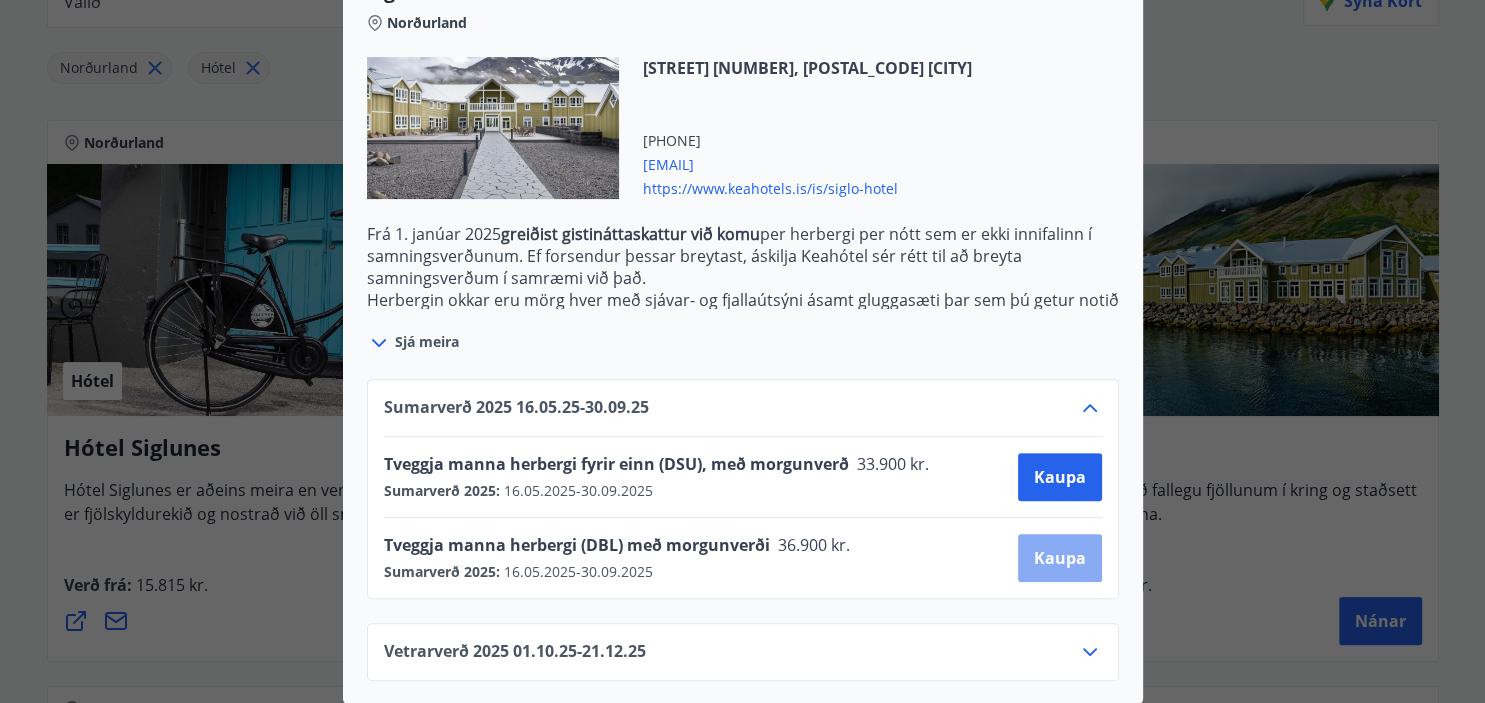 click on "Kaupa" at bounding box center [1060, 558] 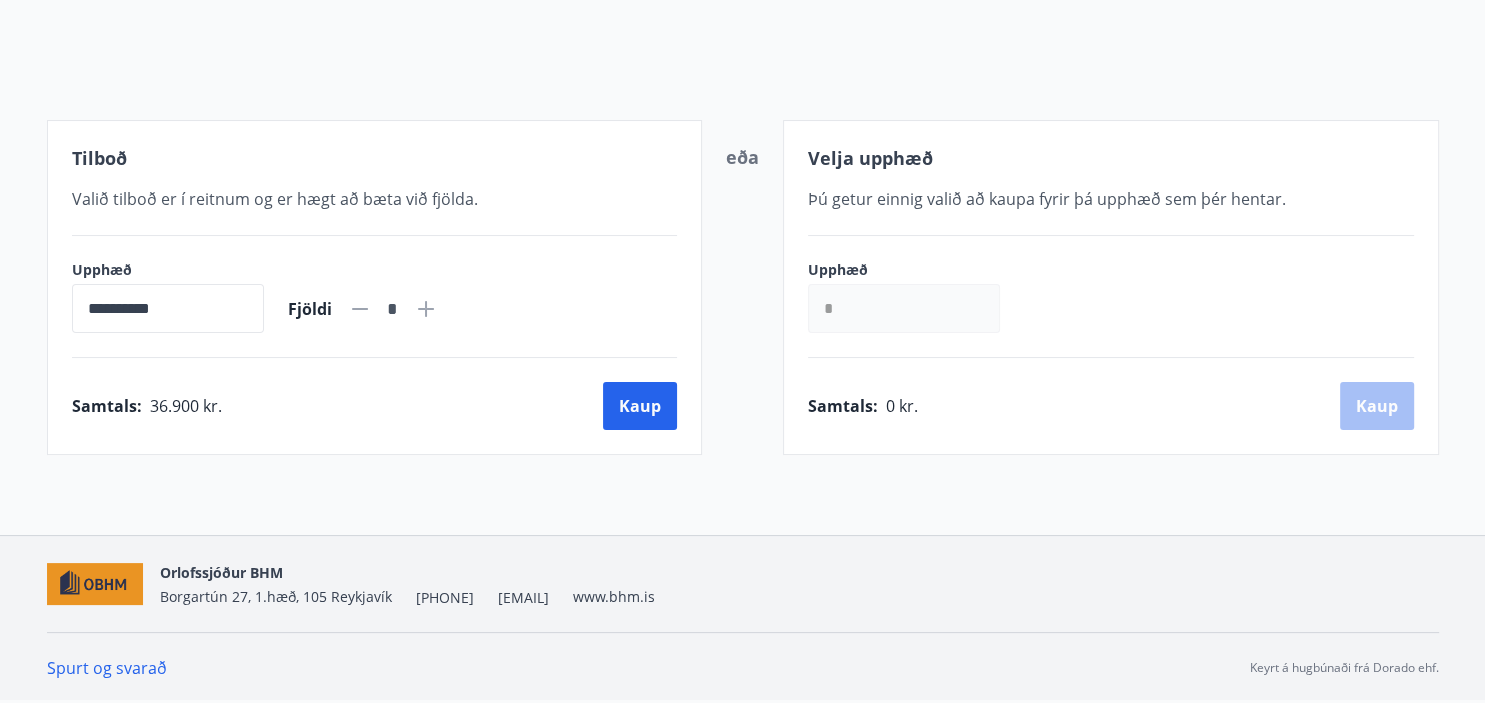 scroll, scrollTop: 196, scrollLeft: 0, axis: vertical 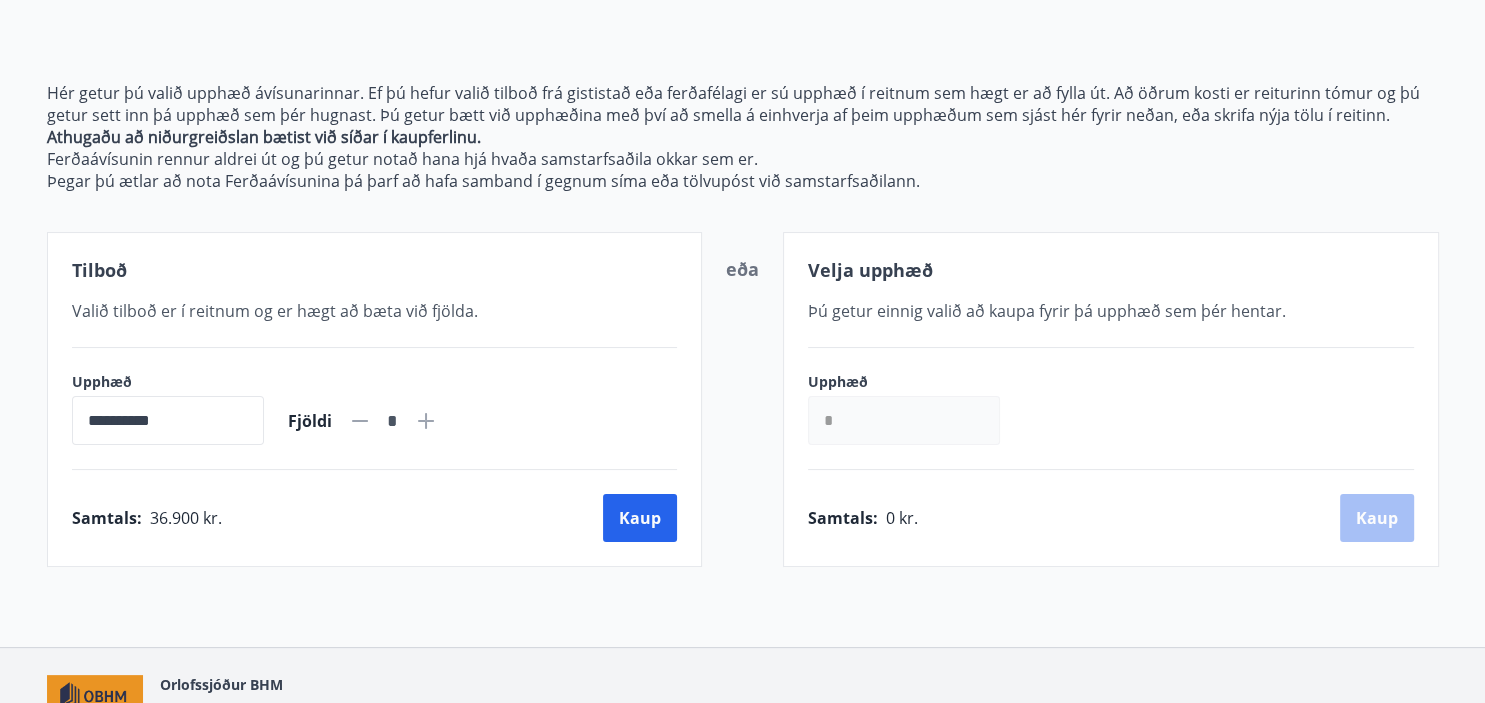 click 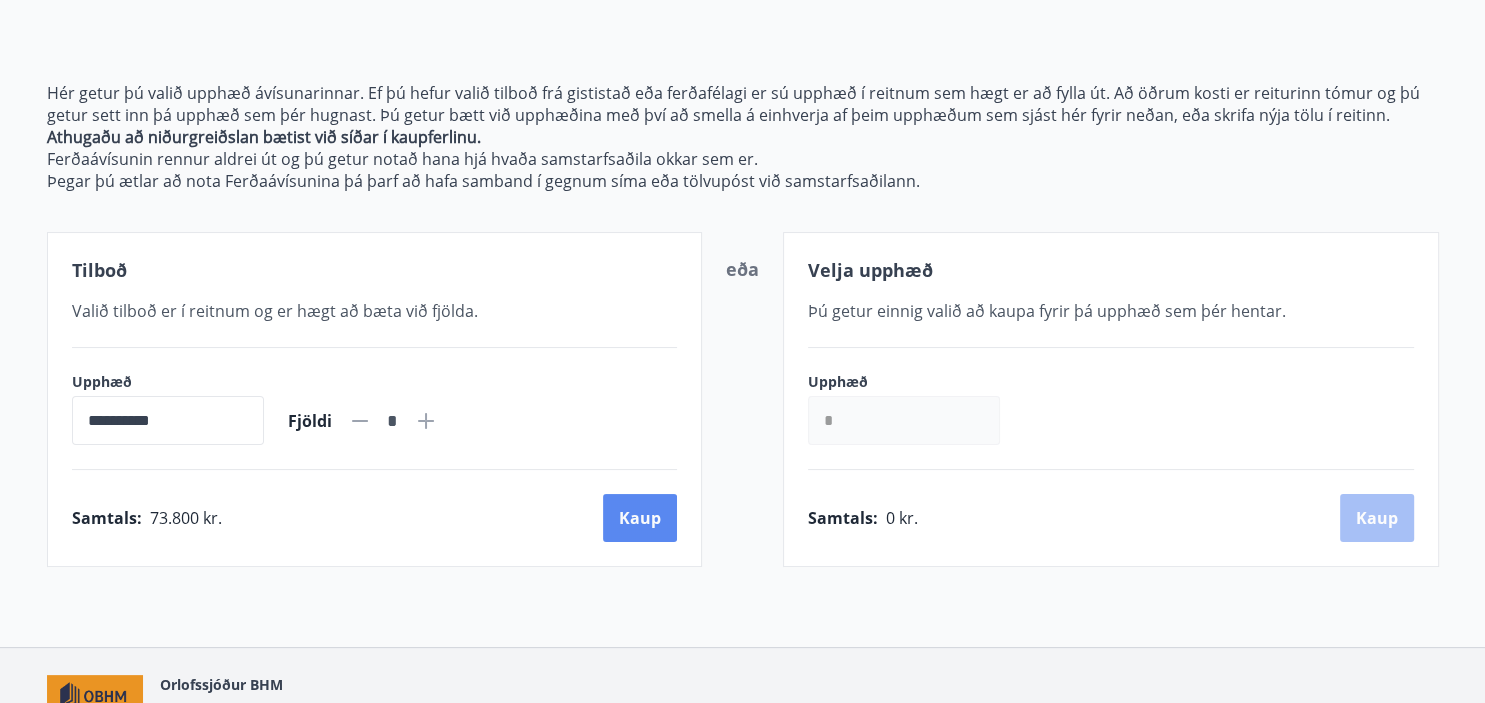 click on "Kaup" at bounding box center (640, 518) 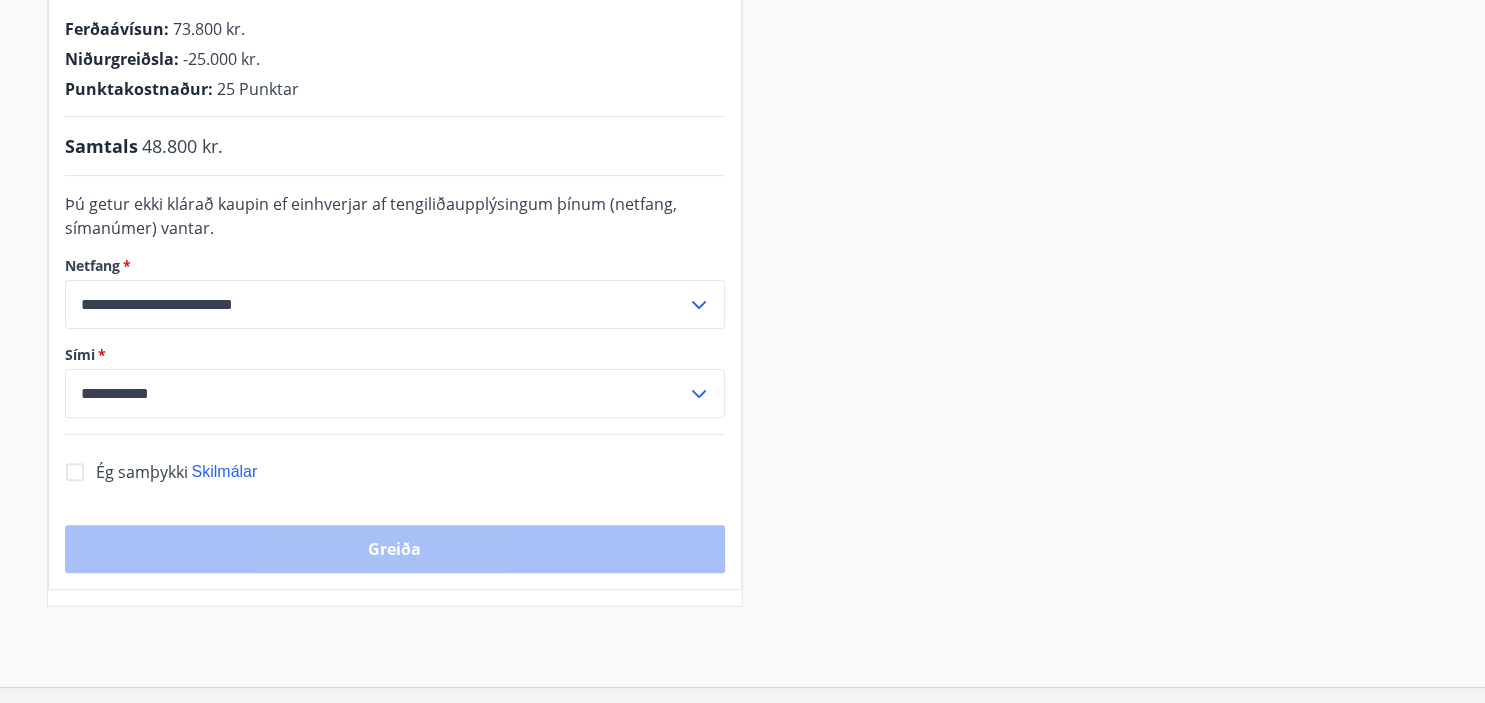 scroll, scrollTop: 526, scrollLeft: 0, axis: vertical 